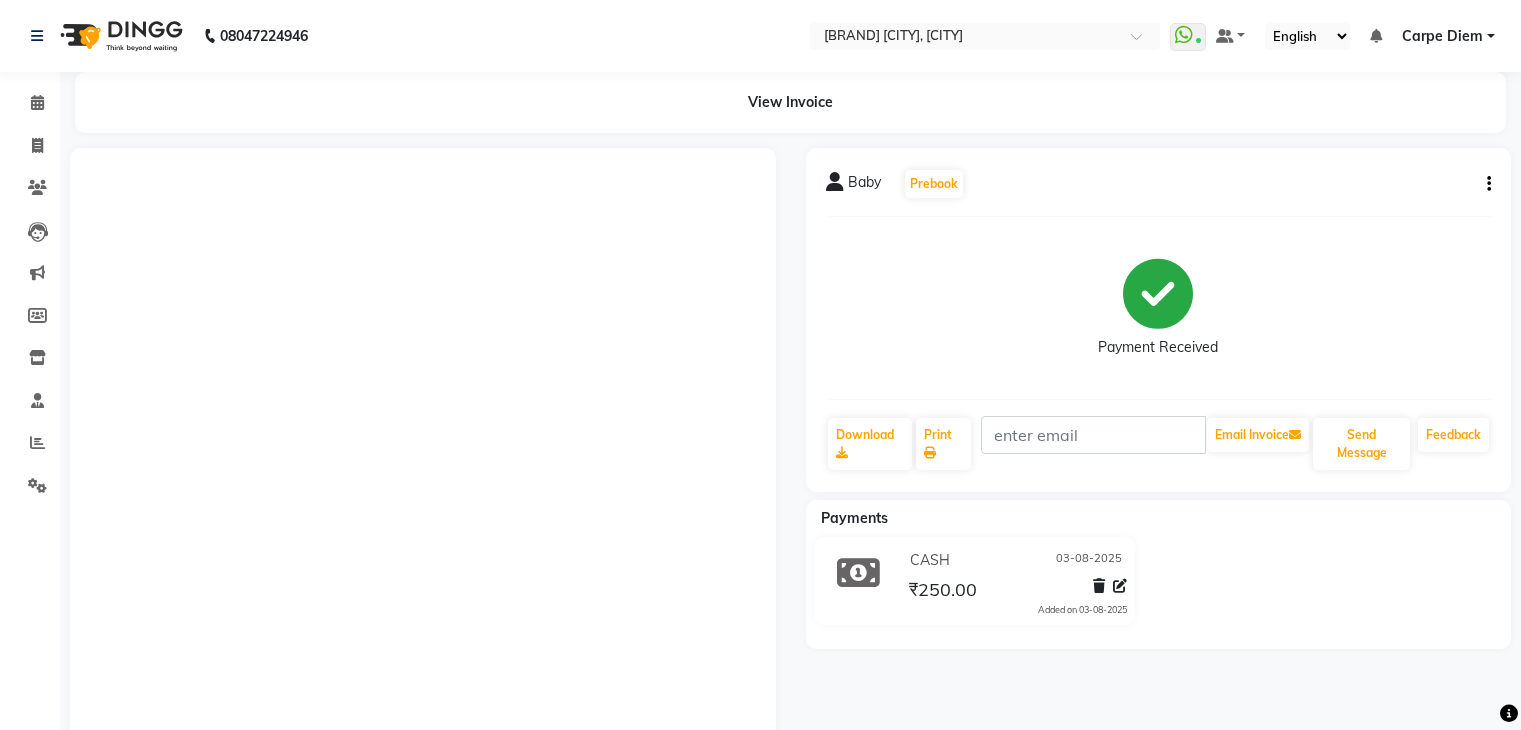 scroll, scrollTop: 124, scrollLeft: 0, axis: vertical 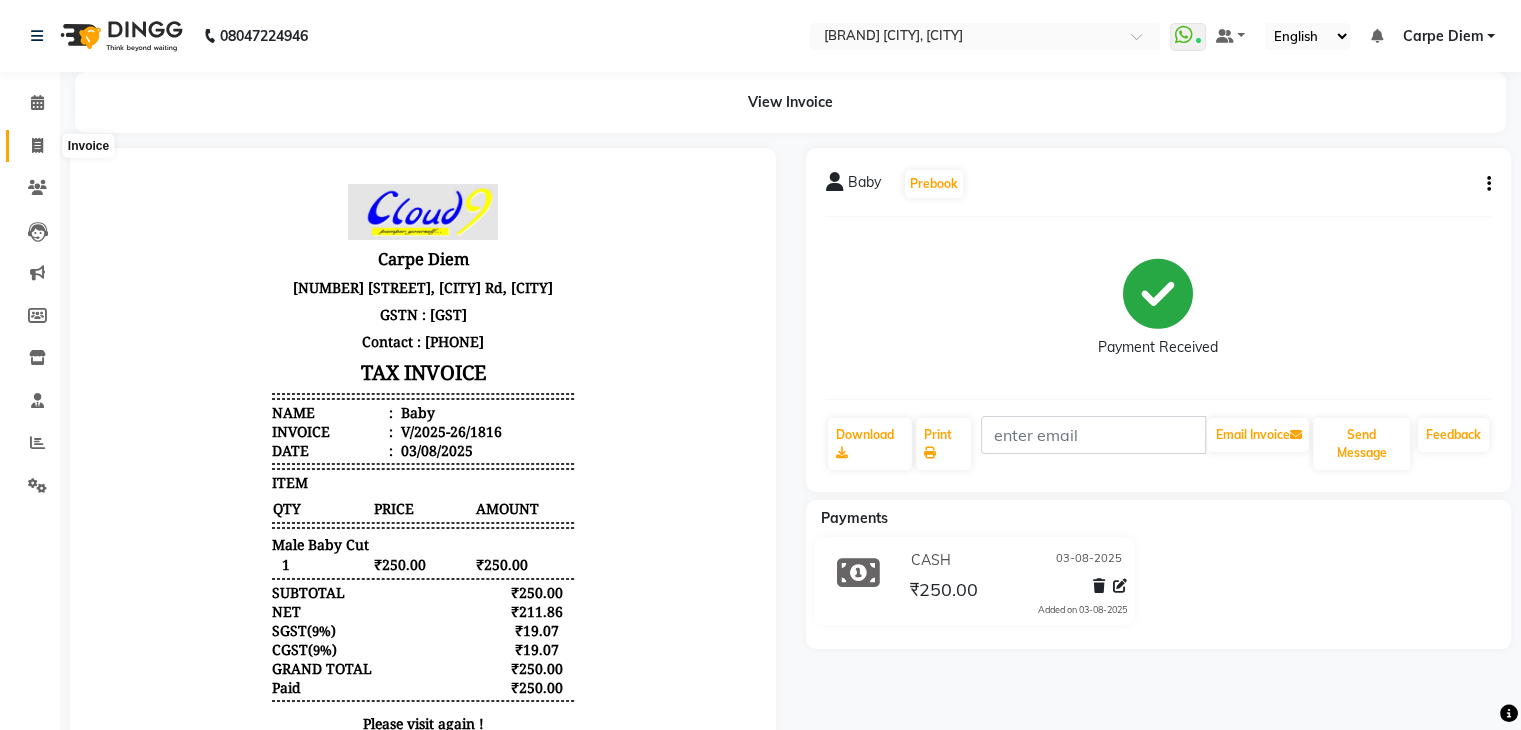 click 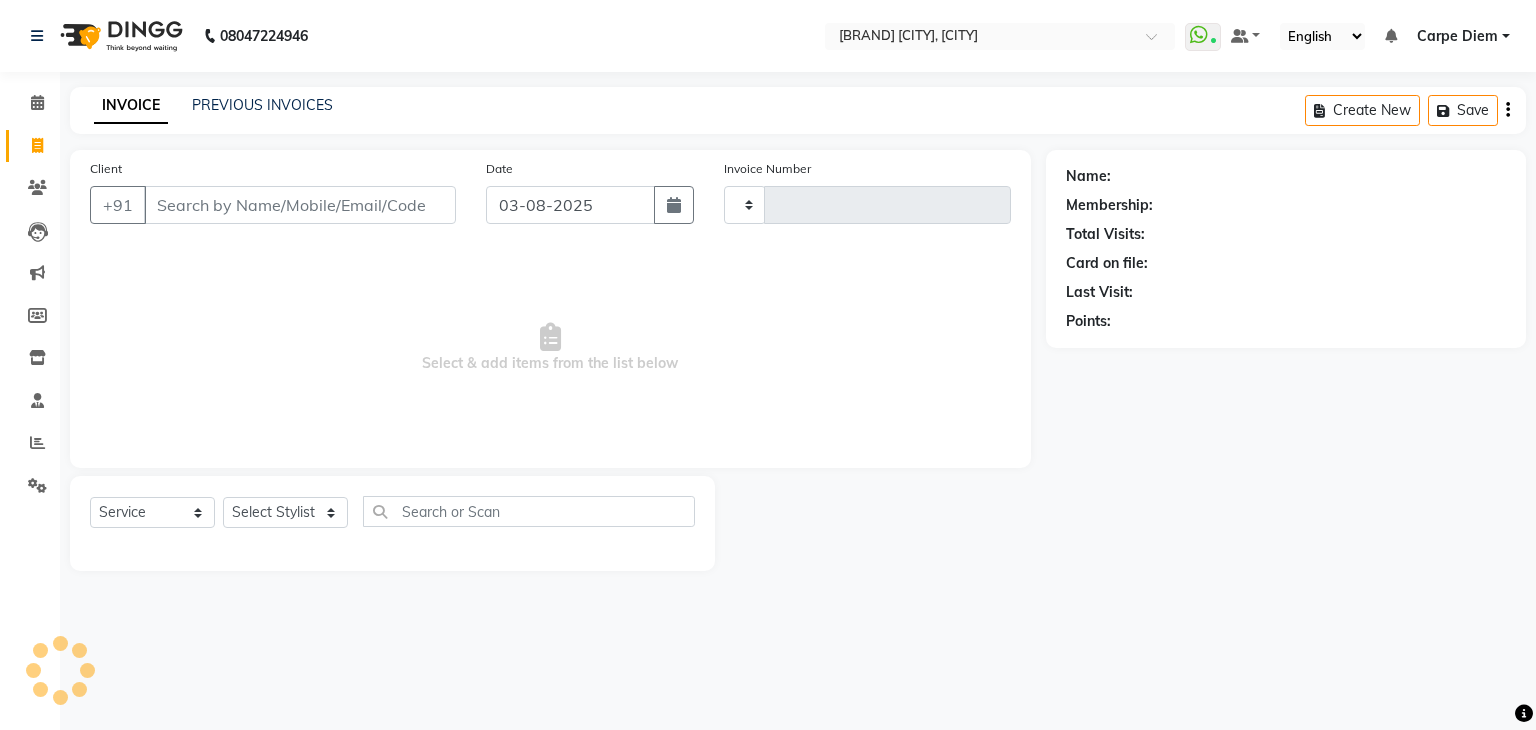 type on "1817" 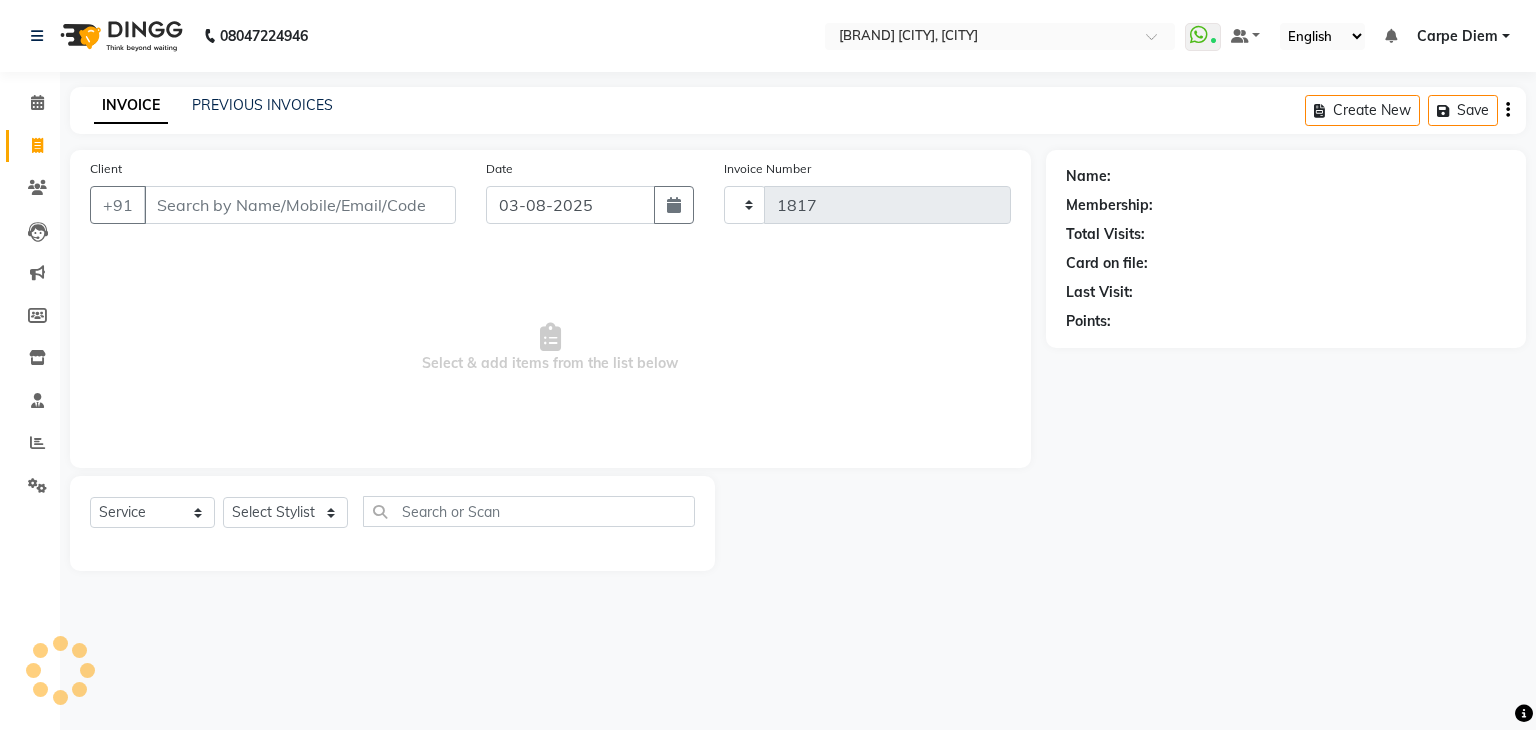 select on "7746" 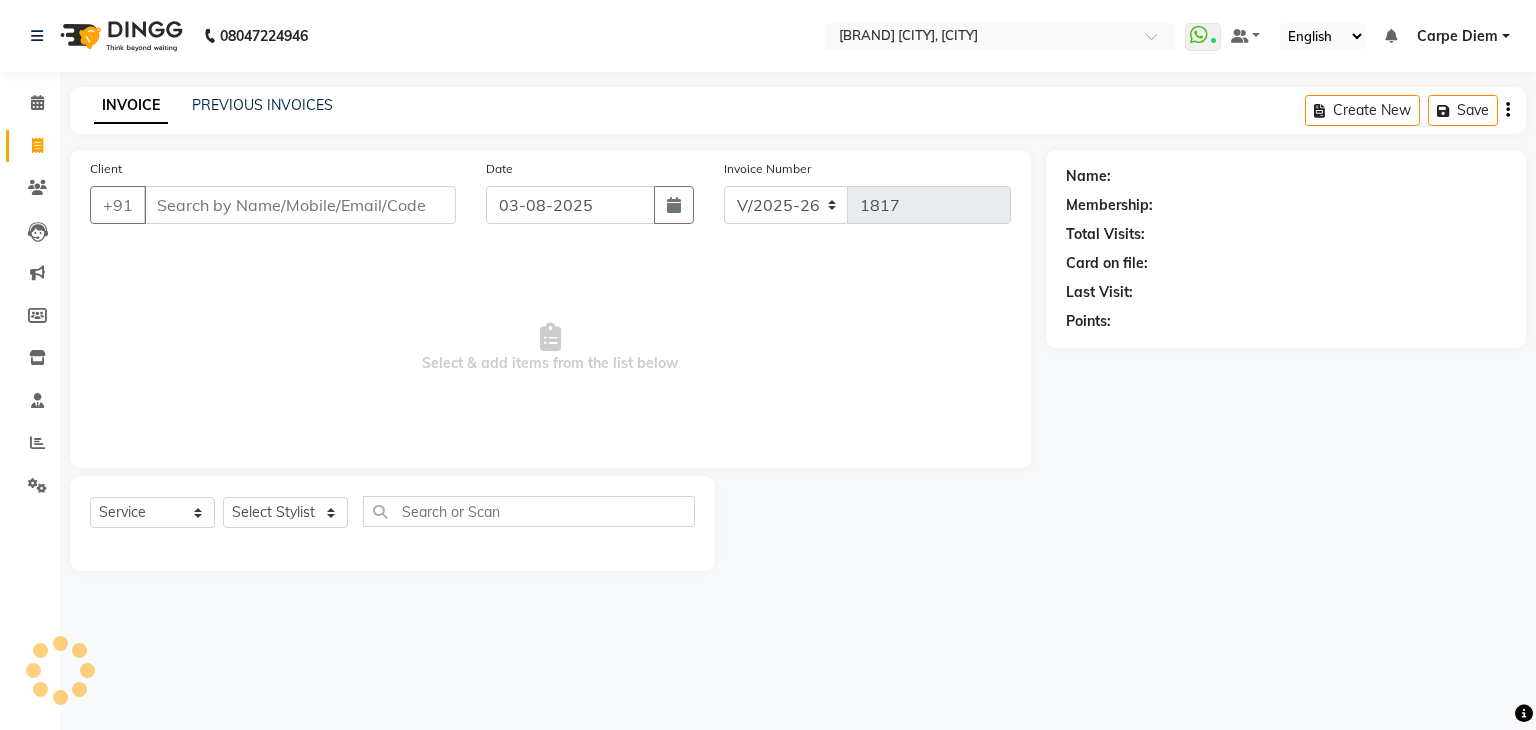 click on "Client" at bounding box center [300, 205] 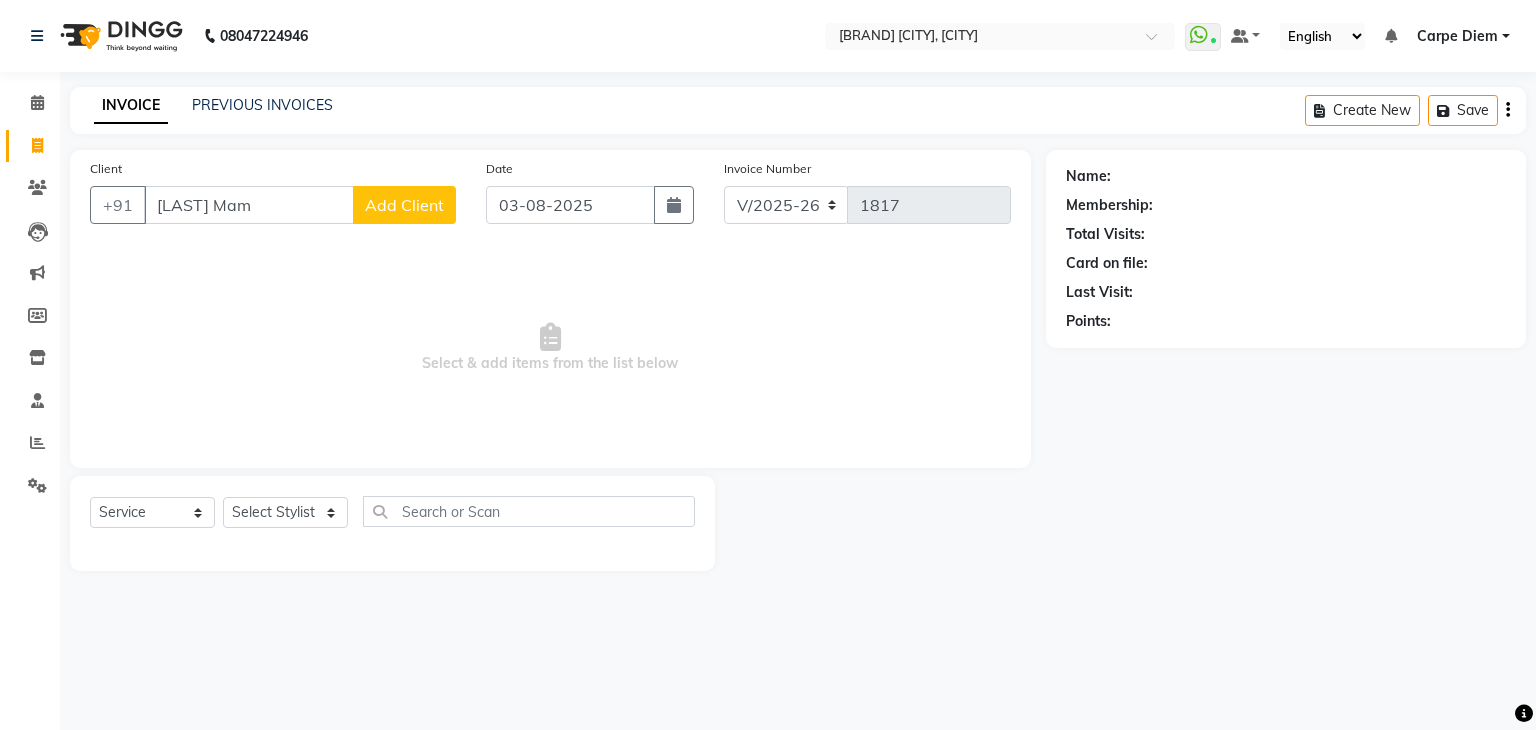type on "[LAST] Mam" 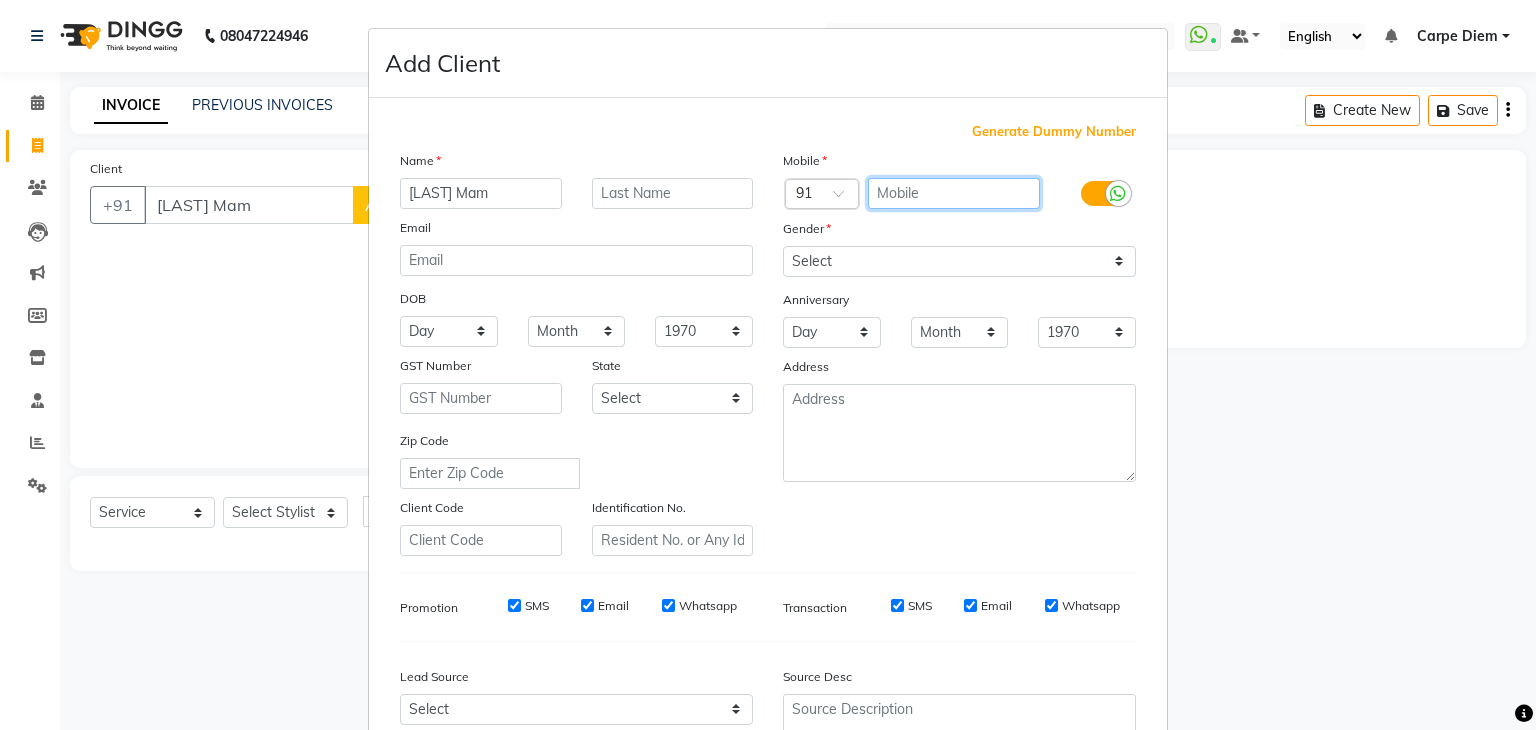 click at bounding box center [954, 193] 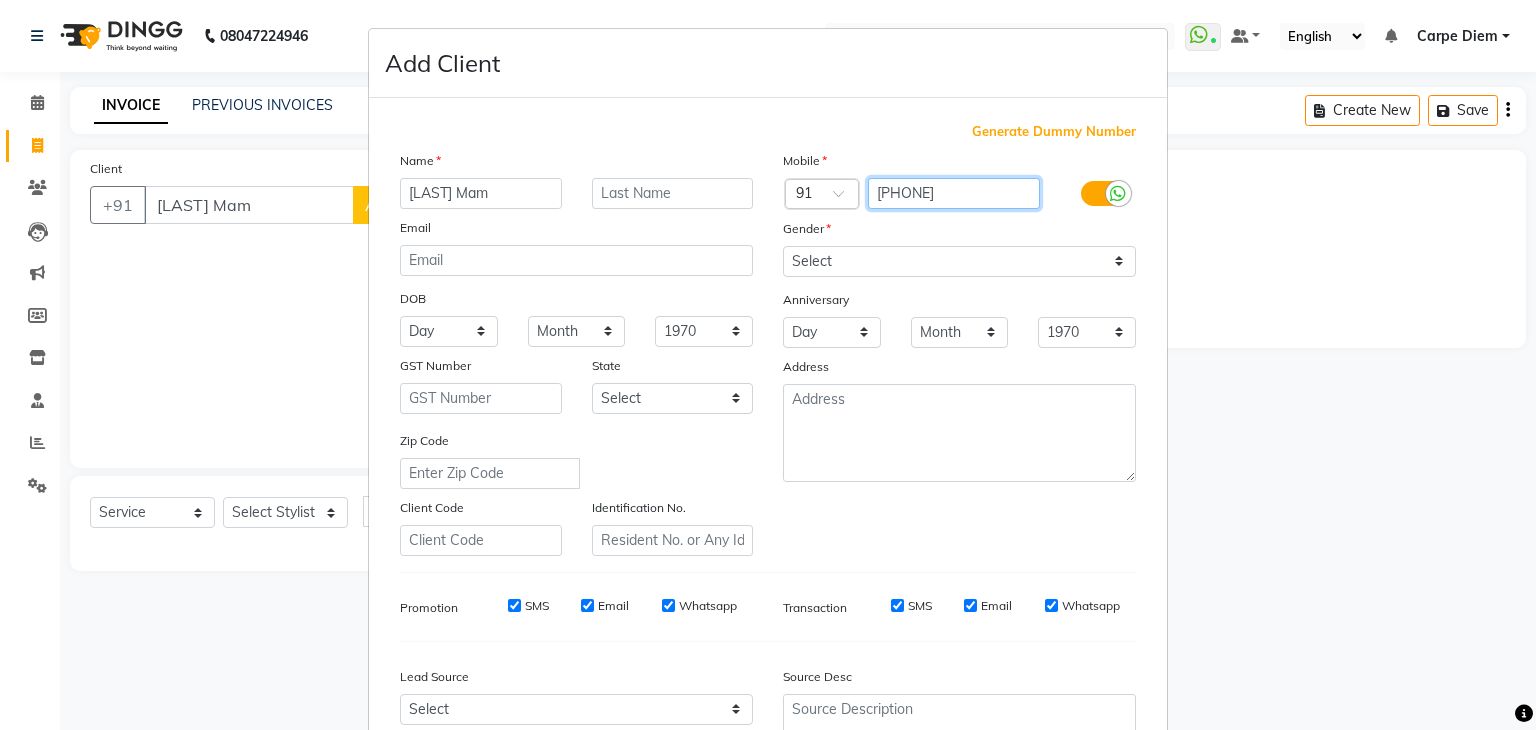 type on "[PHONE]" 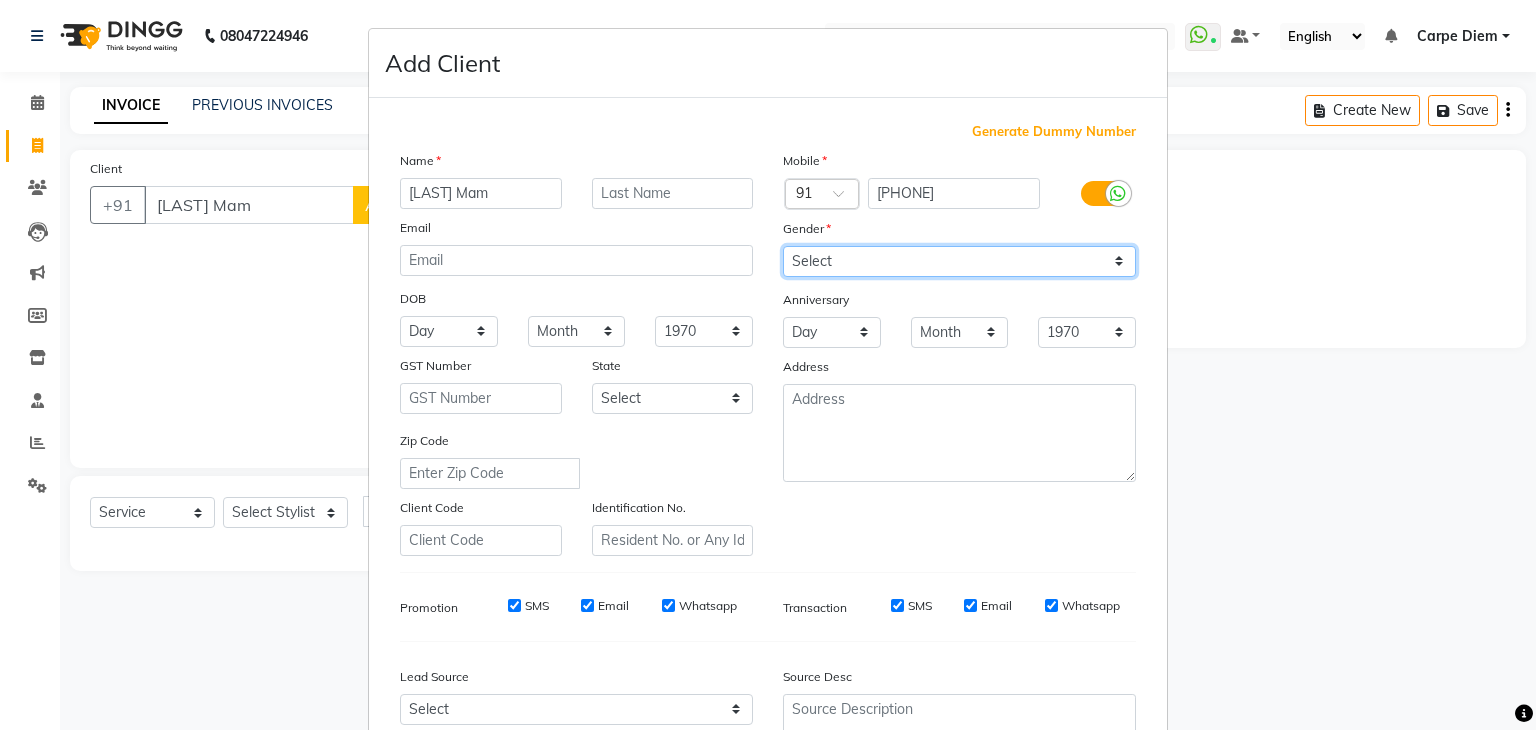 click on "Select Male Female Other Prefer Not To Say" at bounding box center [959, 261] 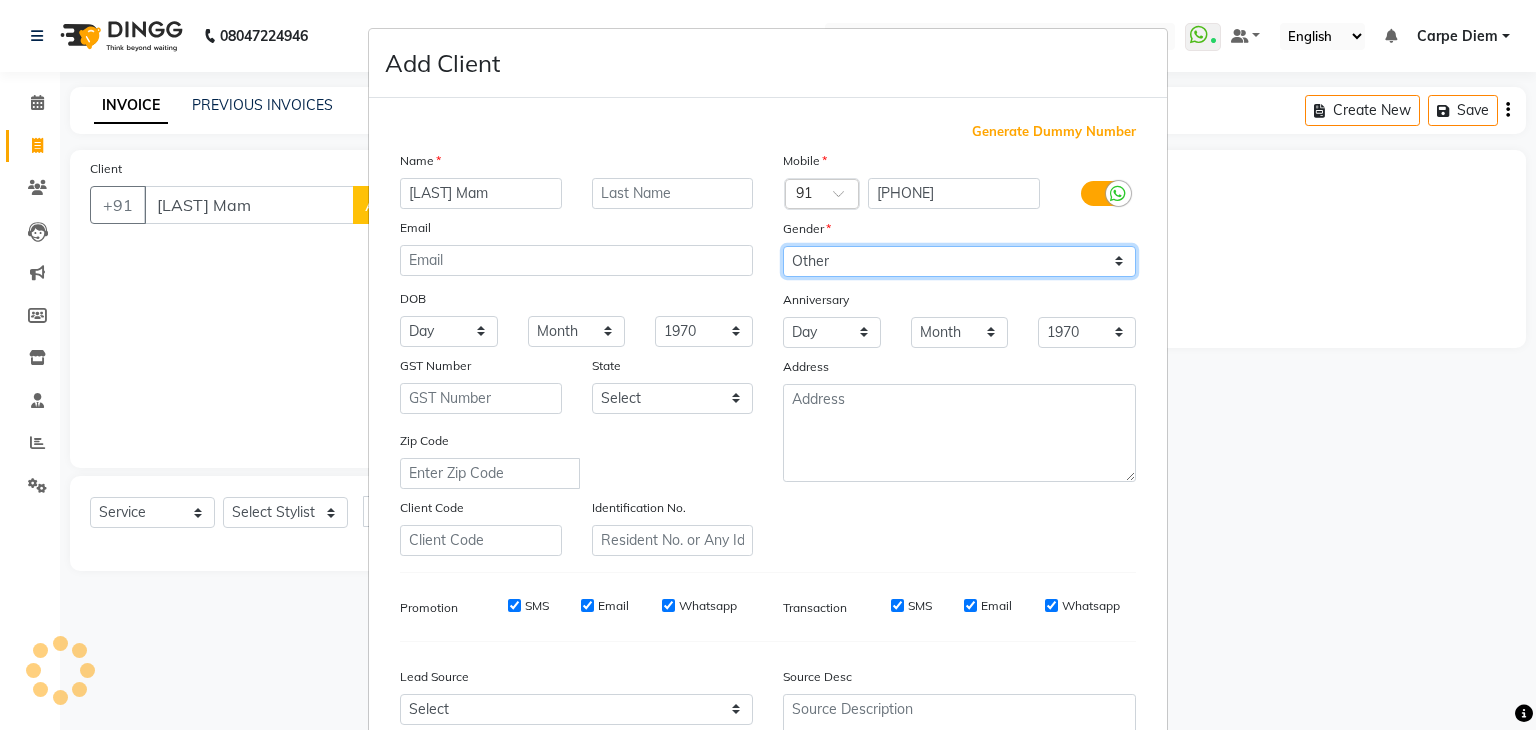 click on "Select Male Female Other Prefer Not To Say" at bounding box center (959, 261) 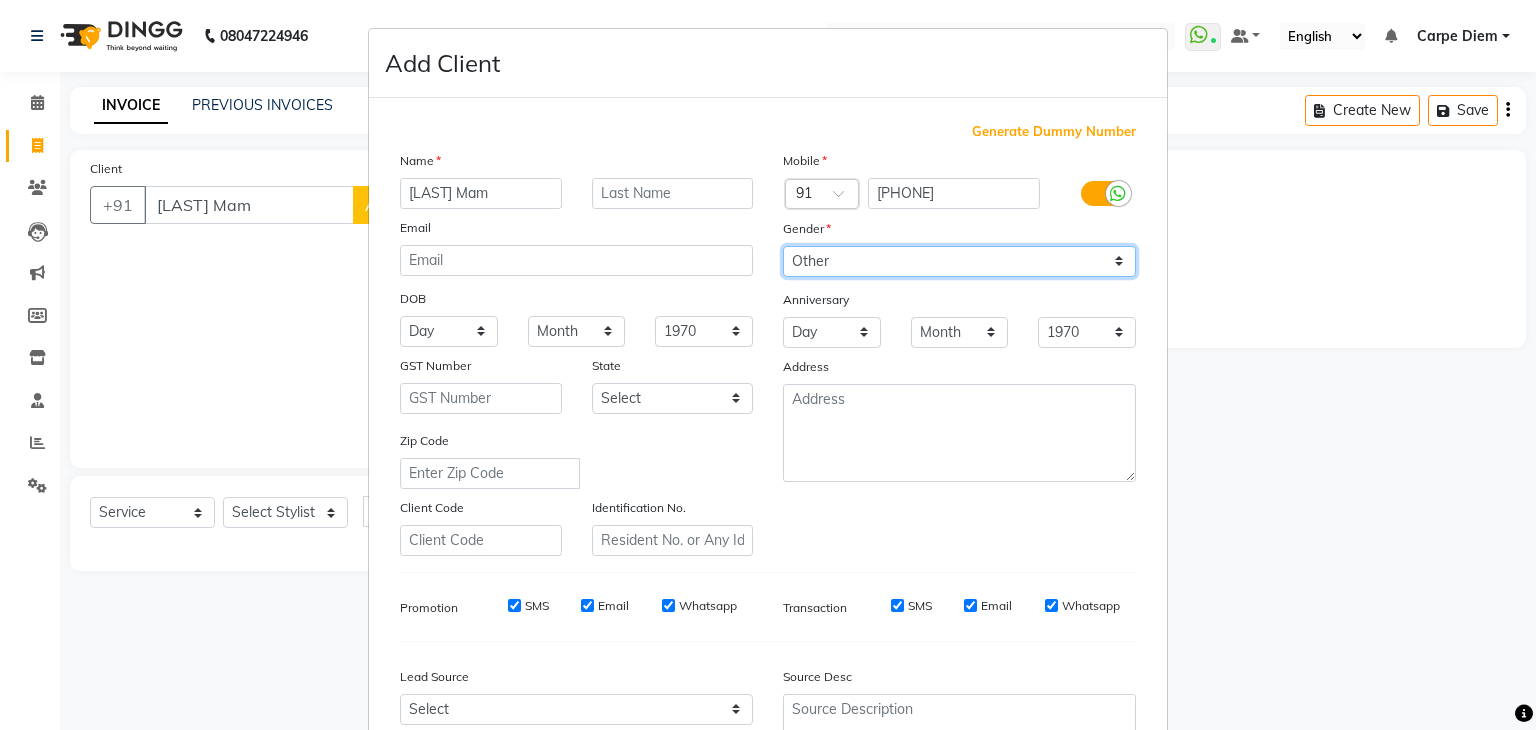 click on "Select Male Female Other Prefer Not To Say" at bounding box center (959, 261) 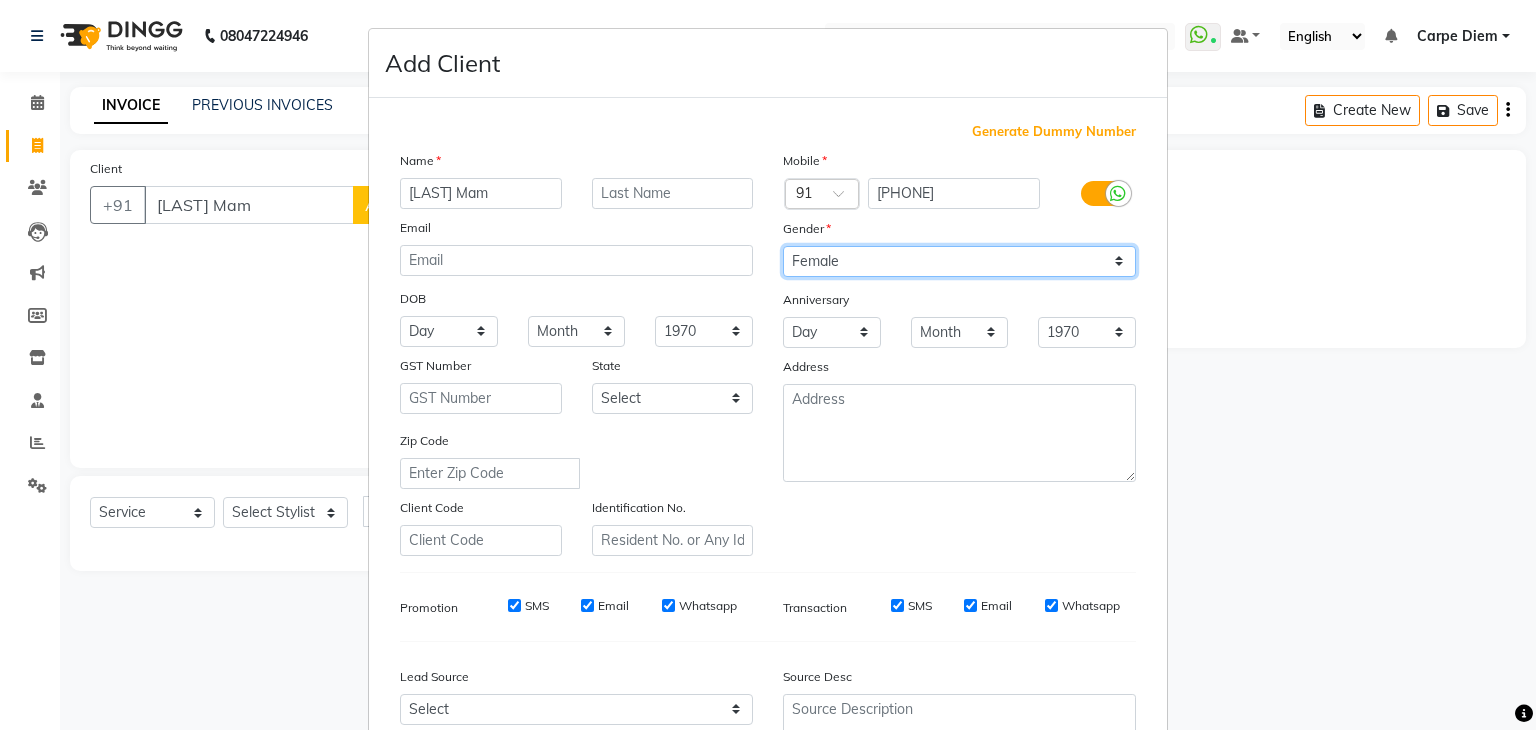 click on "Select Male Female Other Prefer Not To Say" at bounding box center [959, 261] 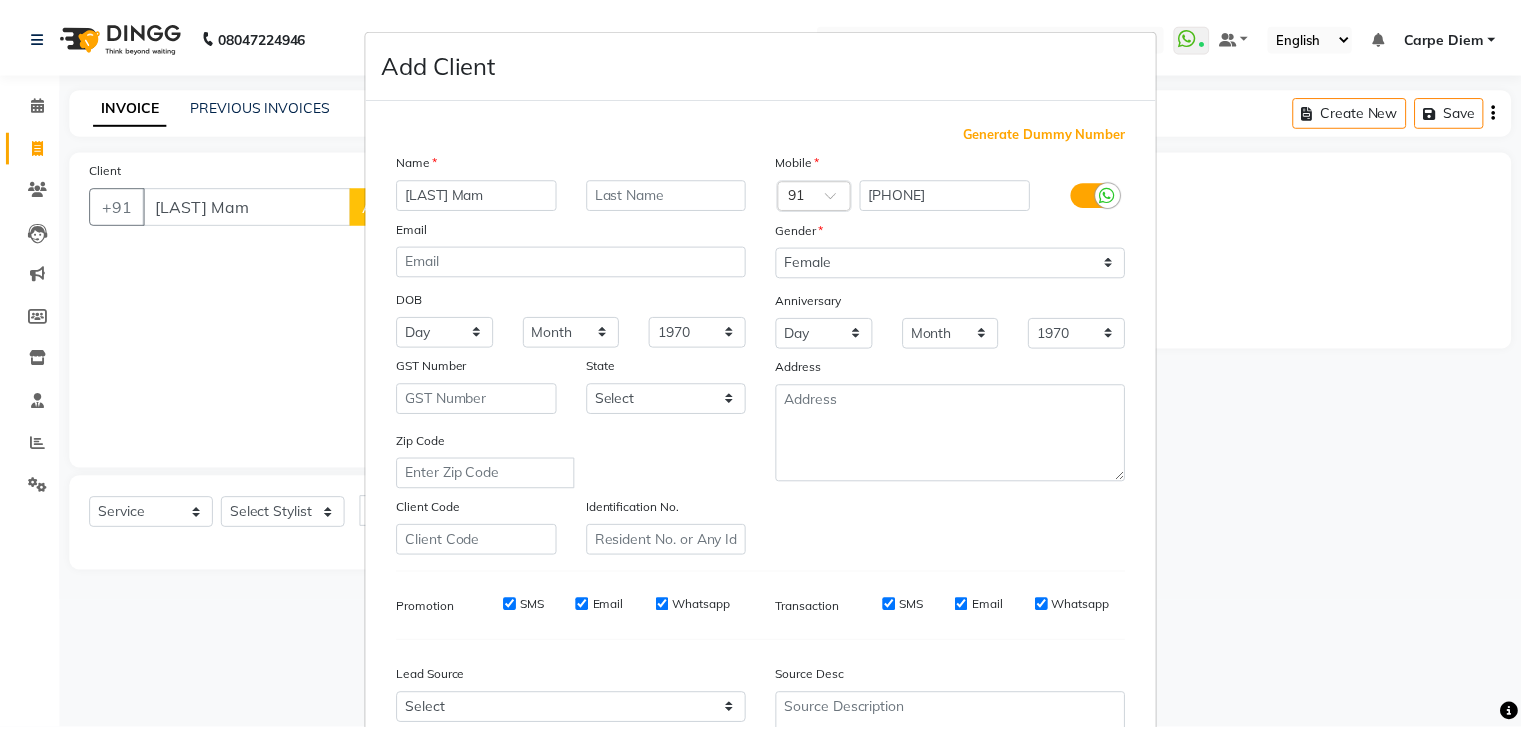 scroll, scrollTop: 203, scrollLeft: 0, axis: vertical 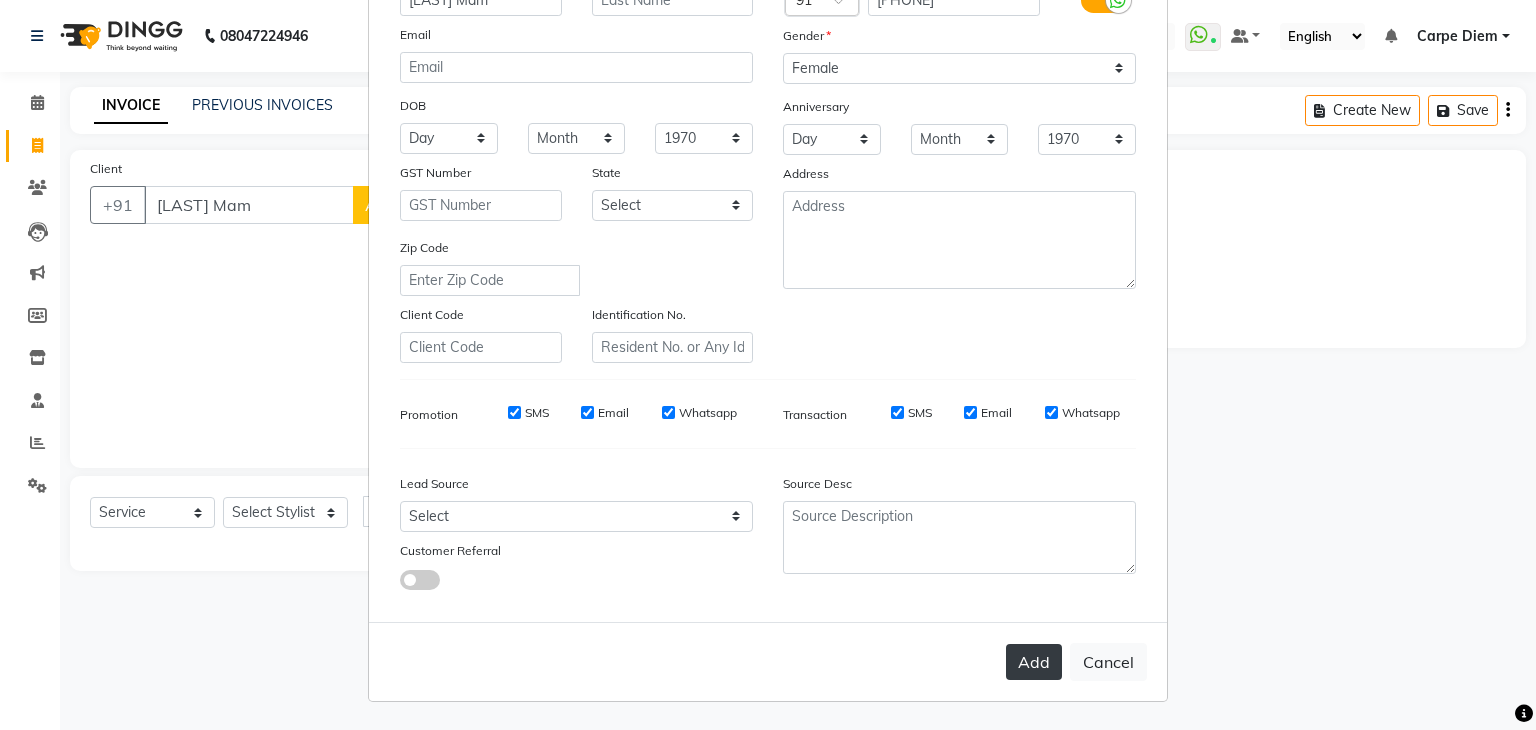 click on "Add" at bounding box center (1034, 662) 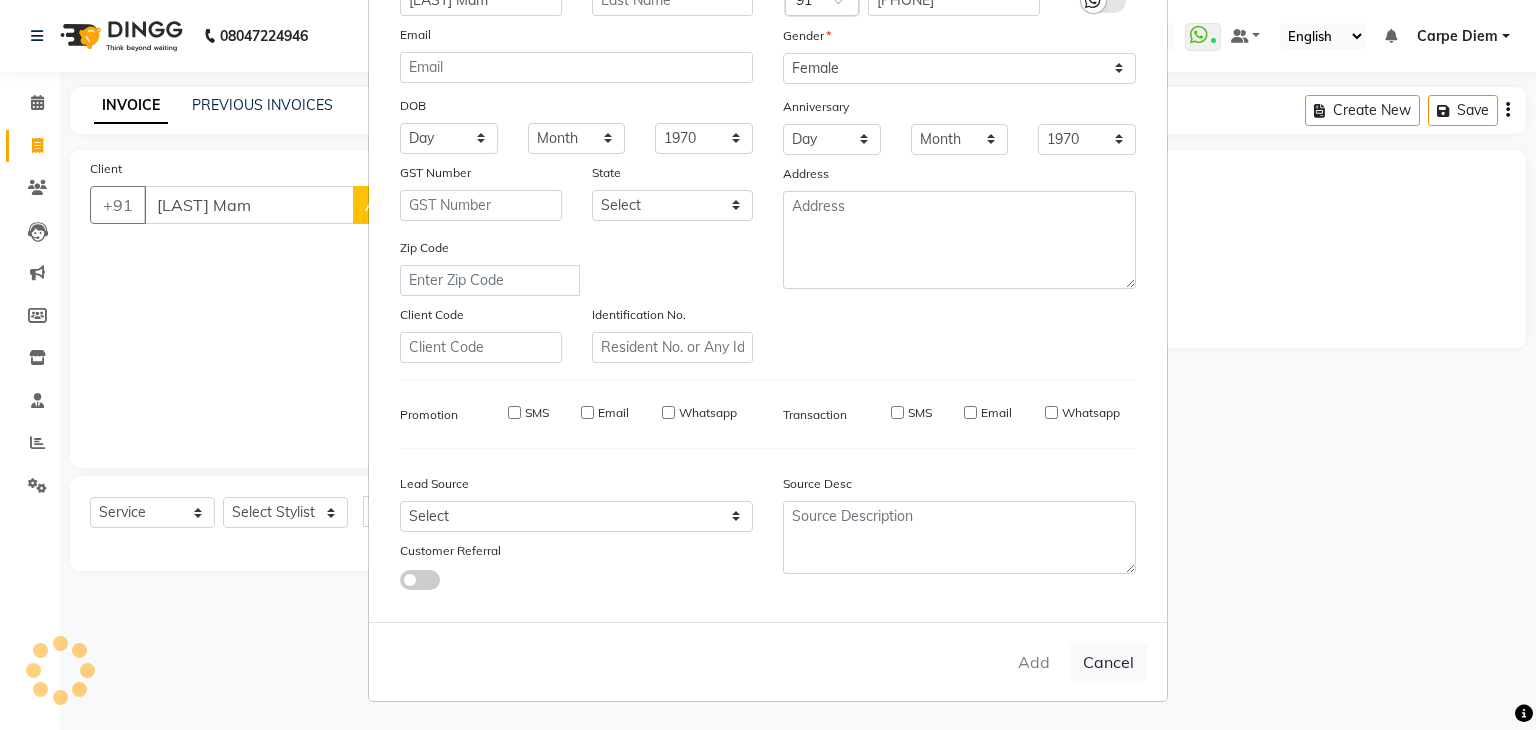 type on "[PHONE]" 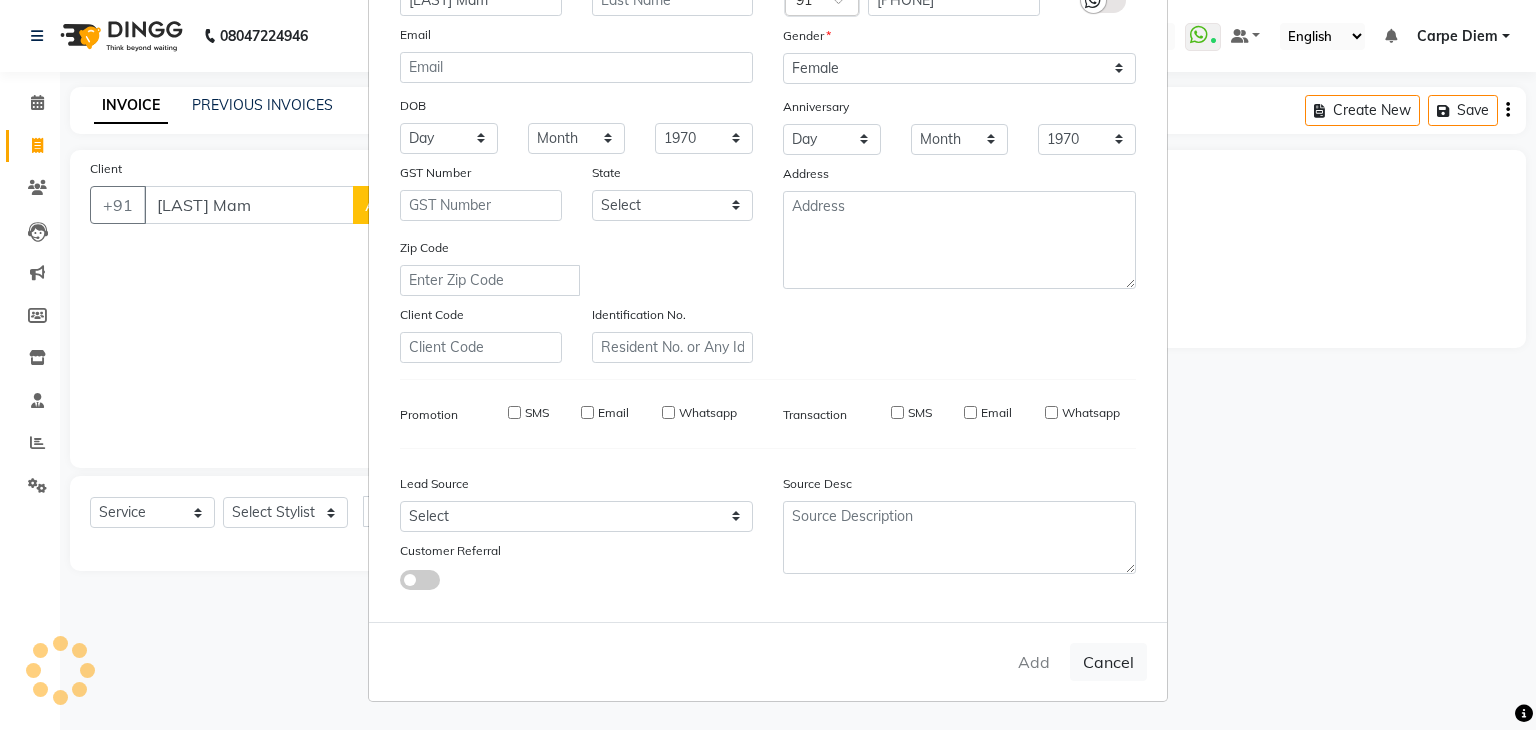 type 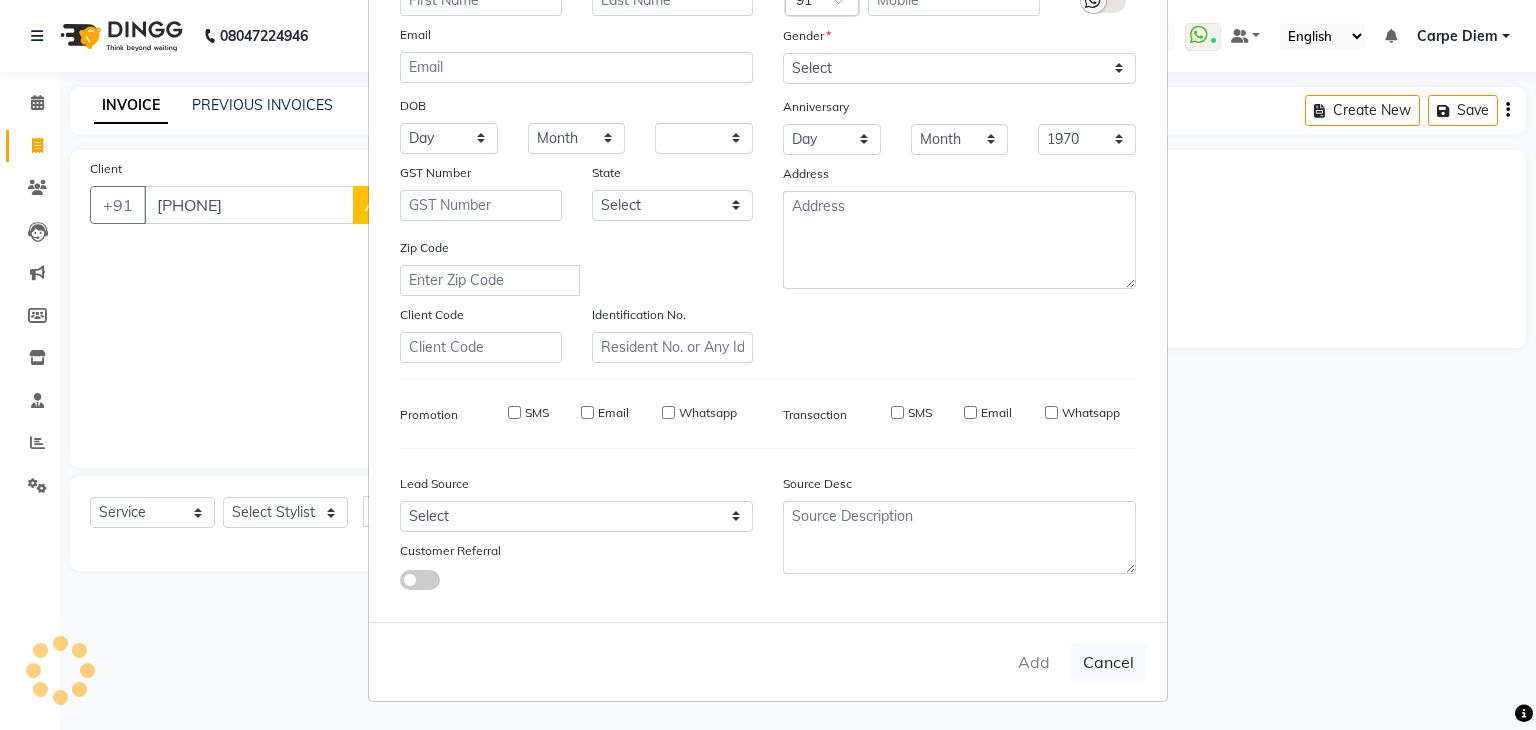 select 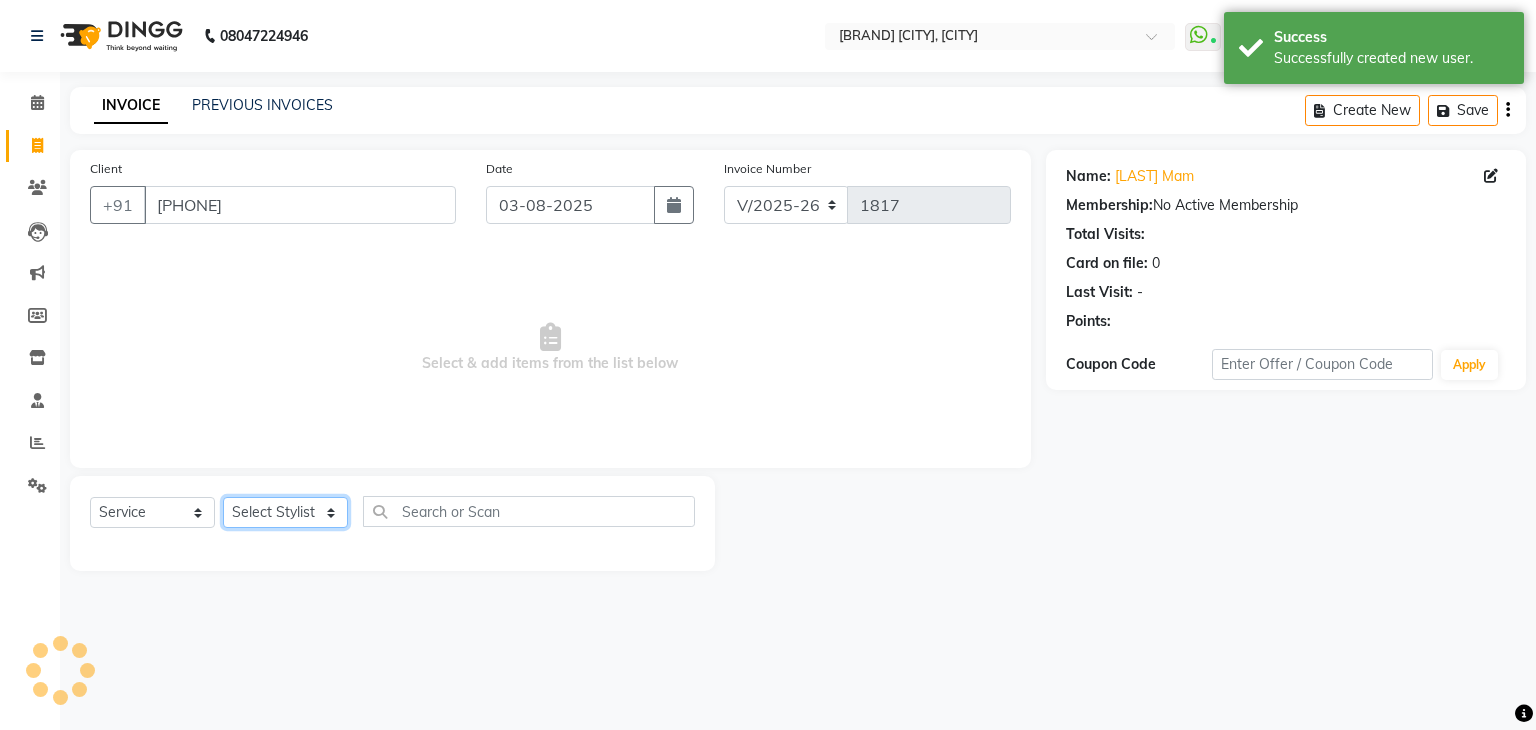 click on "Select Stylist [FIRST] [LAST] [LAST] [LAST] sir [BRAND] [BRAND] [FIRST] [LAST] [LAST] [LAST] [LAST] [LAST] [LAST] [LAST] [LAST] [LAST] [LAST] [LAST] [LAST] [LAST] [LAST] [LAST] [LAST] [LAST] [LAST] [LAST] [LAST] [LAST] [LAST] [LAST] [LAST] [LAST] [LAST] [LAST] [LAST] [LAST] [LAST] [LAST] 2 [LAST] [LAST] [LAST] [LAST] [LAST] [LAST] [LAST] [LAST] [LAST] [LAST]" 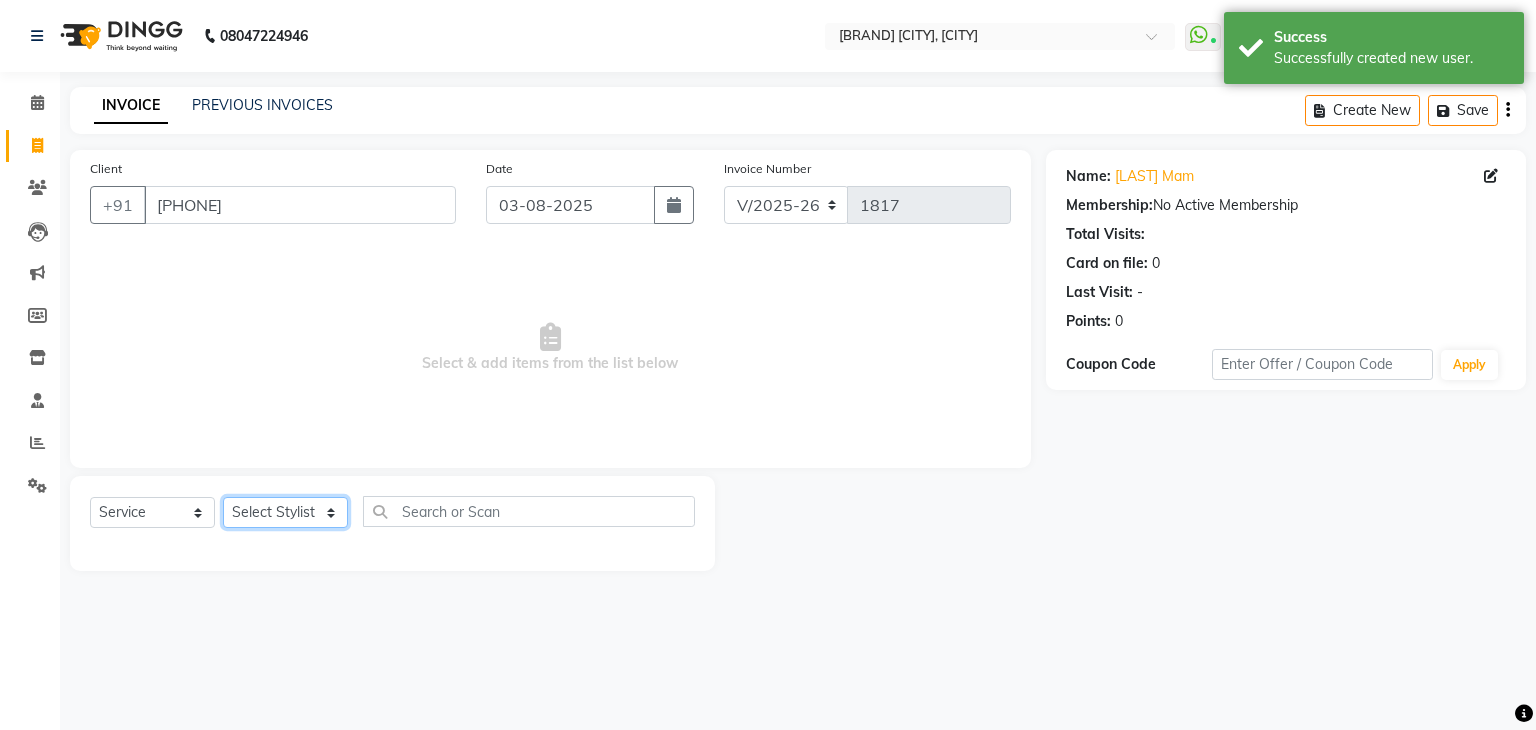 select on "69642" 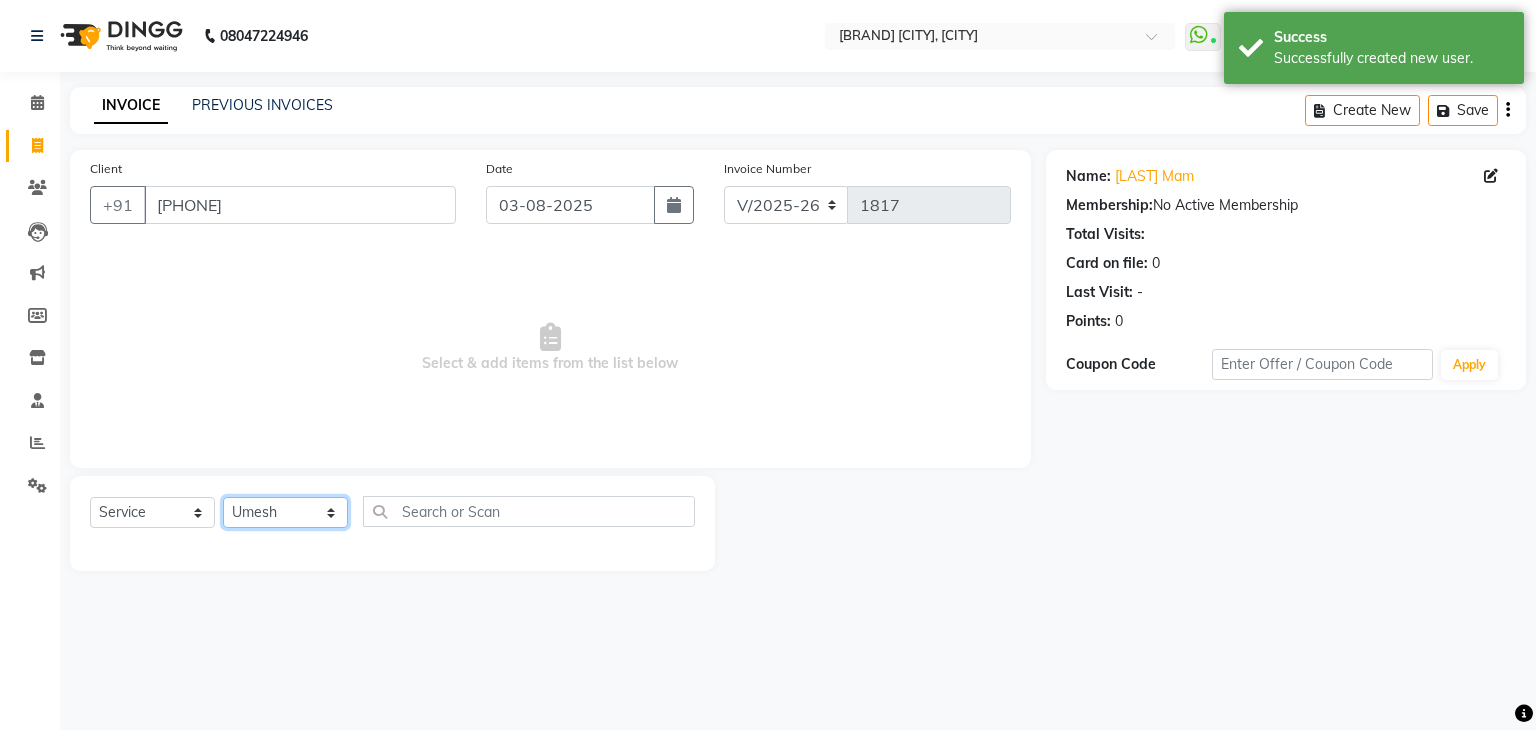click on "Select Stylist [FIRST] [LAST] [LAST] [LAST] sir [BRAND] [BRAND] [FIRST] [LAST] [LAST] [LAST] [LAST] [LAST] [LAST] [LAST] [LAST] [LAST] [LAST] [LAST] [LAST] [LAST] [LAST] [LAST] [LAST] [LAST] [LAST] [LAST] [LAST] [LAST] [LAST] [LAST] [LAST] [LAST] [LAST] [LAST] [LAST] [LAST] [LAST] [LAST] 2 [LAST] [LAST] [LAST] [LAST] [LAST] [LAST] [LAST] [LAST] [LAST] [LAST]" 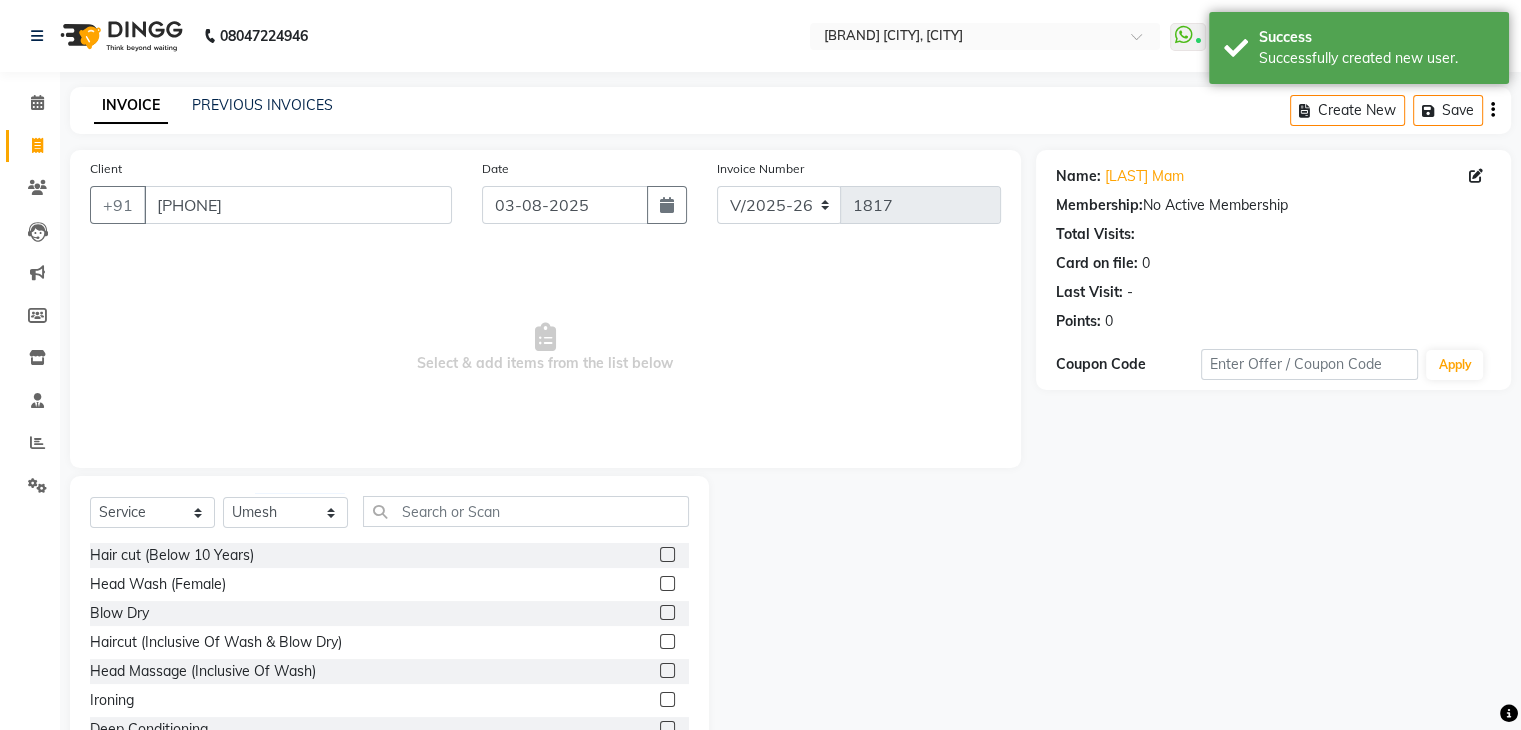 click 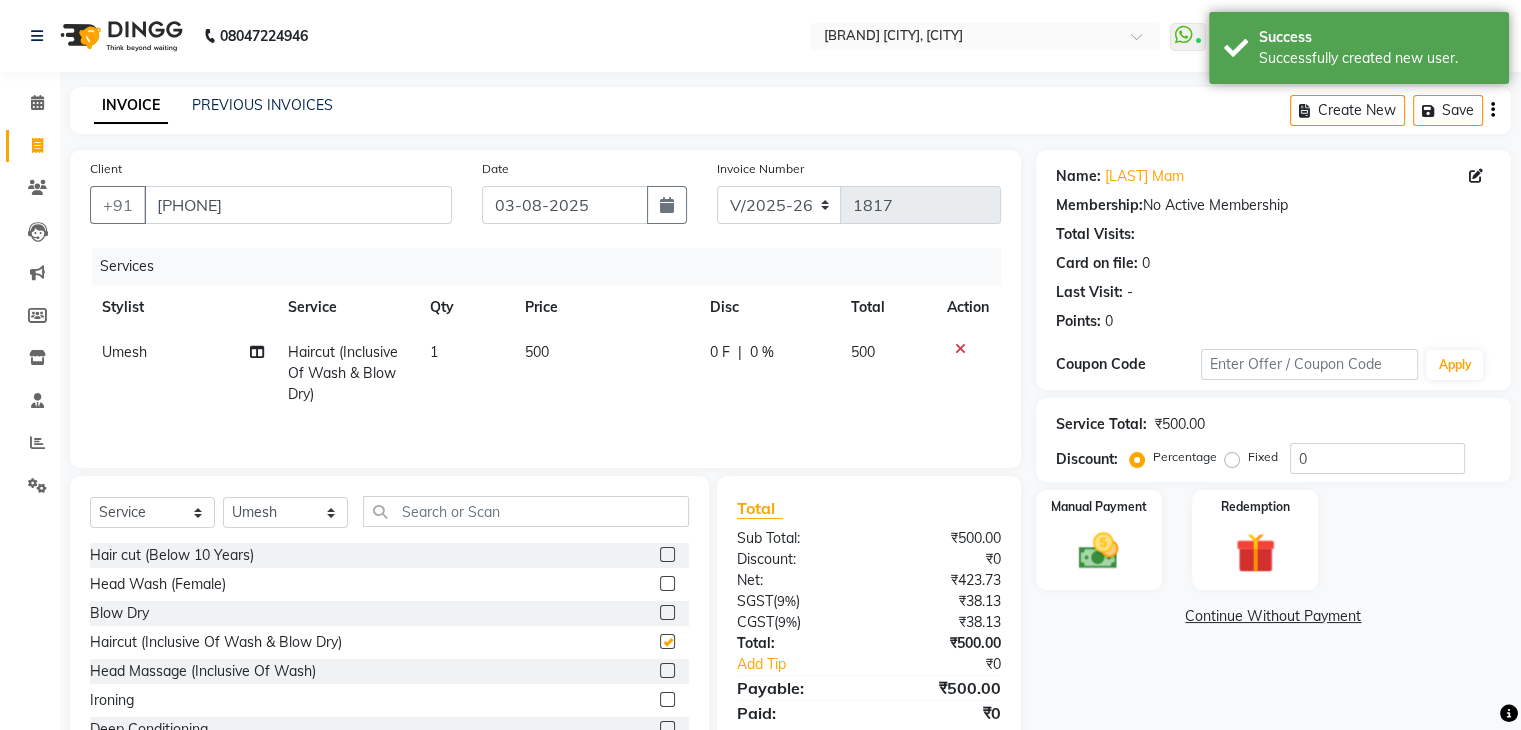 checkbox on "false" 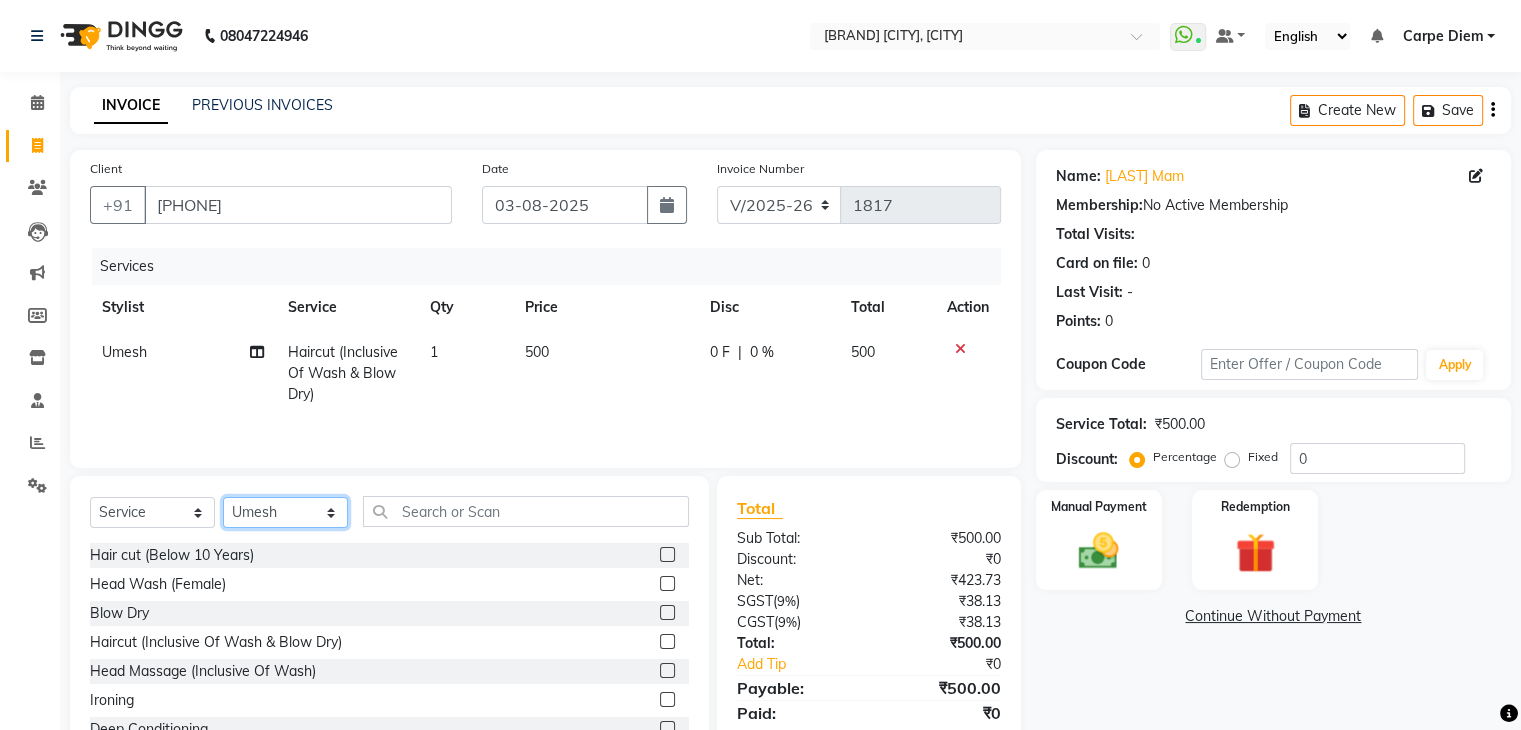 click on "Select Stylist [FIRST] [LAST] [LAST] [LAST] sir [BRAND] [BRAND] [FIRST] [LAST] [LAST] [LAST] [LAST] [LAST] [LAST] [LAST] [LAST] [LAST] [LAST] [LAST] [LAST] [LAST] [LAST] [LAST] [LAST] [LAST] [LAST] [LAST] [LAST] [LAST] [LAST] [LAST] [LAST] [LAST] [LAST] [LAST] [LAST] [LAST] [LAST] [LAST] 2 [LAST] [LAST] [LAST] [LAST] [LAST] [LAST] [LAST] [LAST] [LAST] [LAST]" 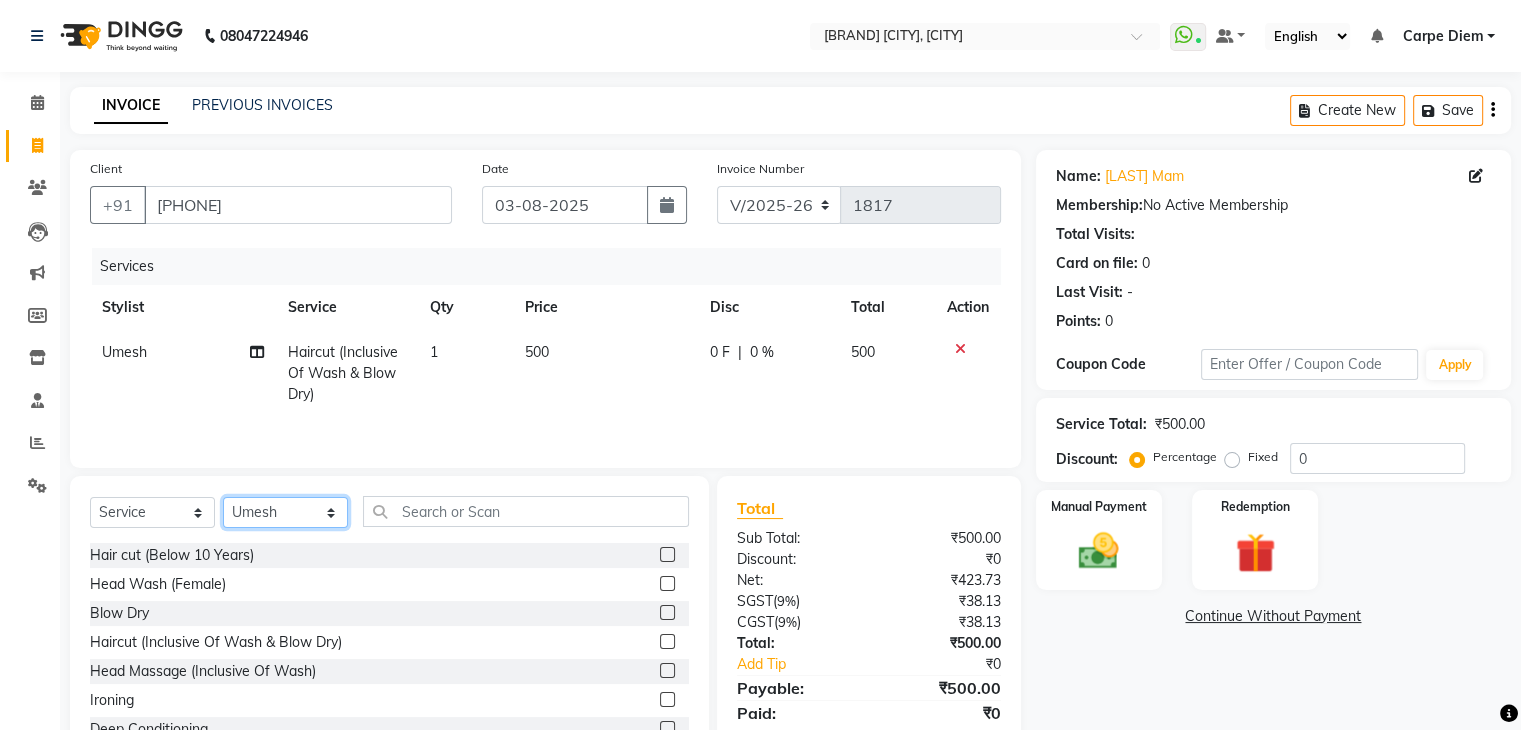 select on "[NUMBER]" 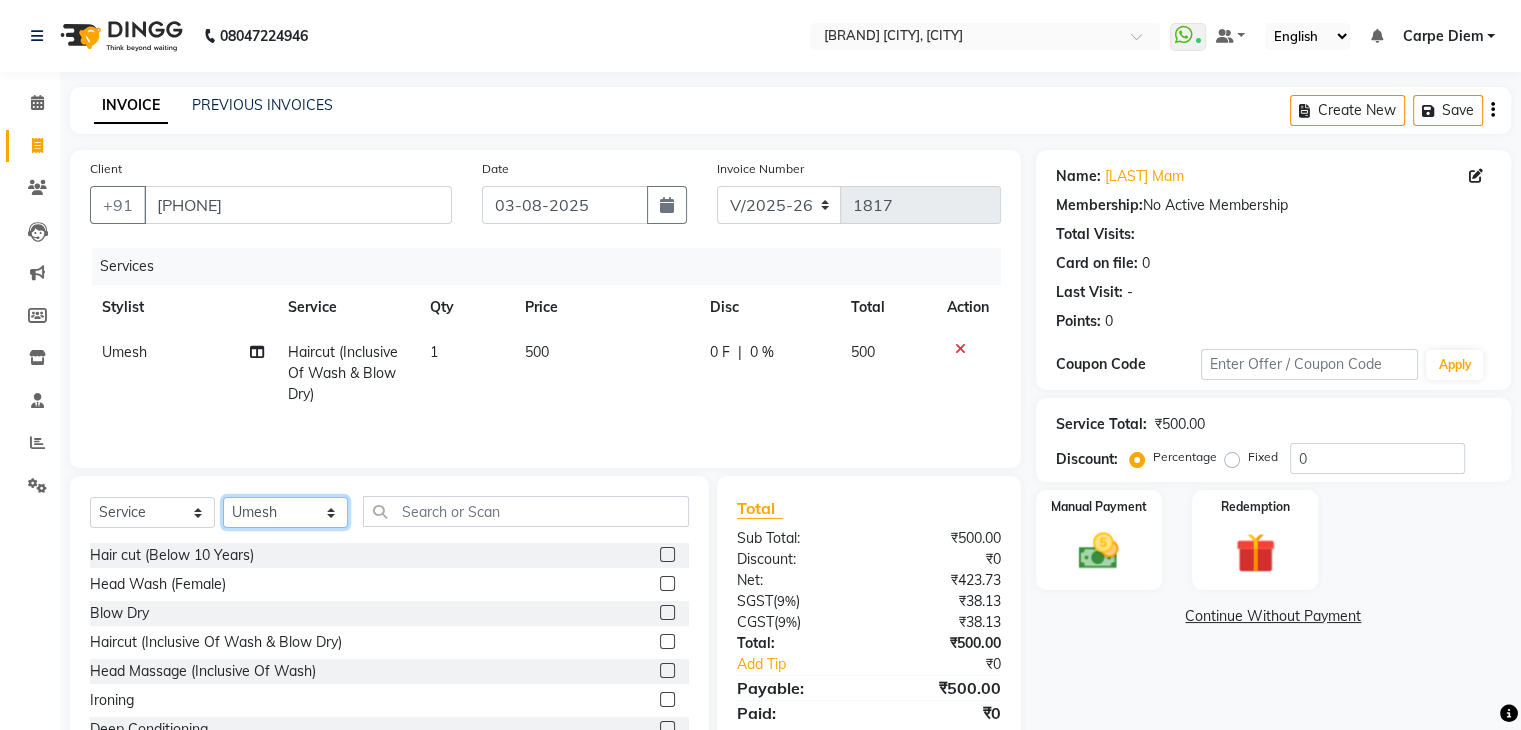 click on "Select Stylist [FIRST] [LAST] [LAST] [LAST] sir [BRAND] [BRAND] [FIRST] [LAST] [LAST] [LAST] [LAST] [LAST] [LAST] [LAST] [LAST] [LAST] [LAST] [LAST] [LAST] [LAST] [LAST] [LAST] [LAST] [LAST] [LAST] [LAST] [LAST] [LAST] [LAST] [LAST] [LAST] [LAST] [LAST] [LAST] [LAST] [LAST] [LAST] [LAST] 2 [LAST] [LAST] [LAST] [LAST] [LAST] [LAST] [LAST] [LAST] [LAST] [LAST]" 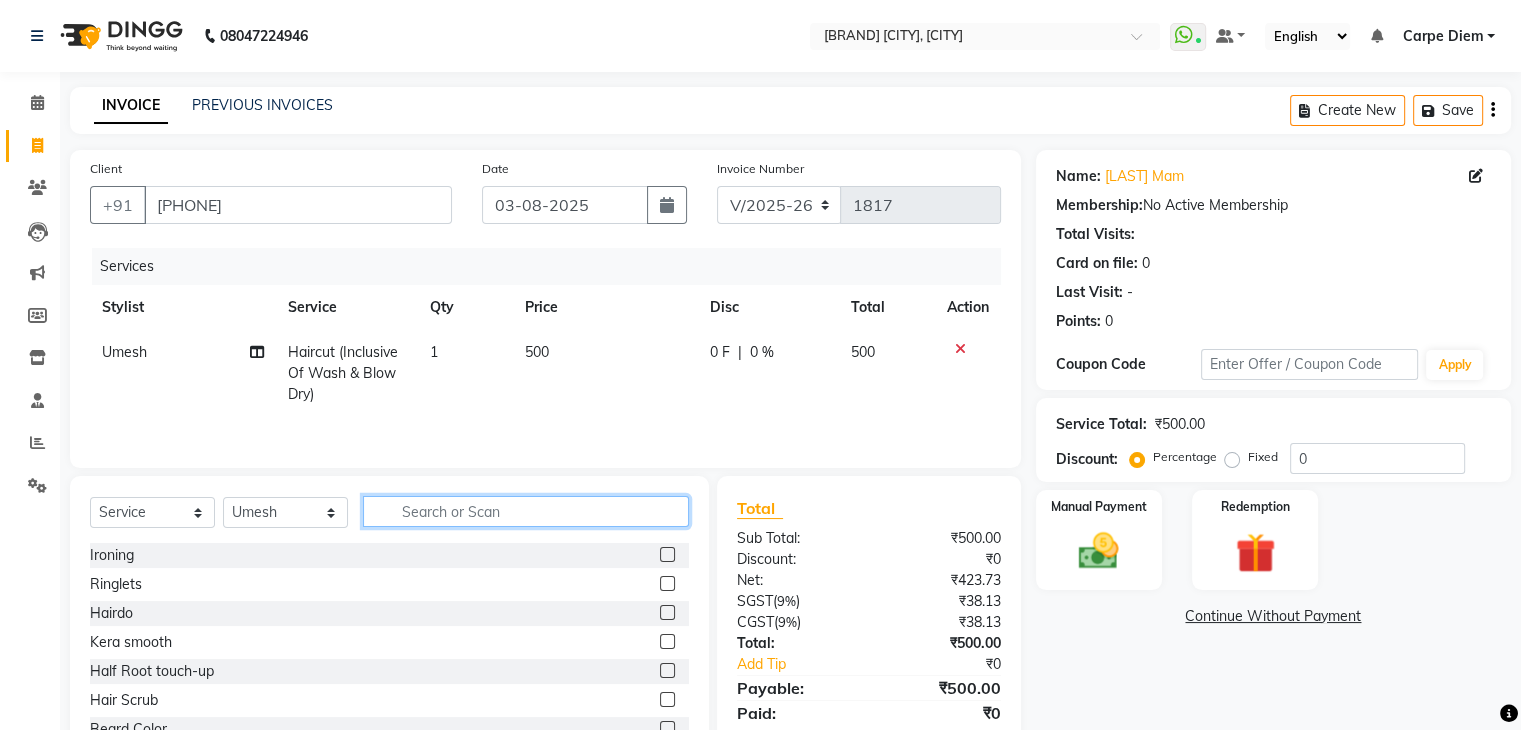 click 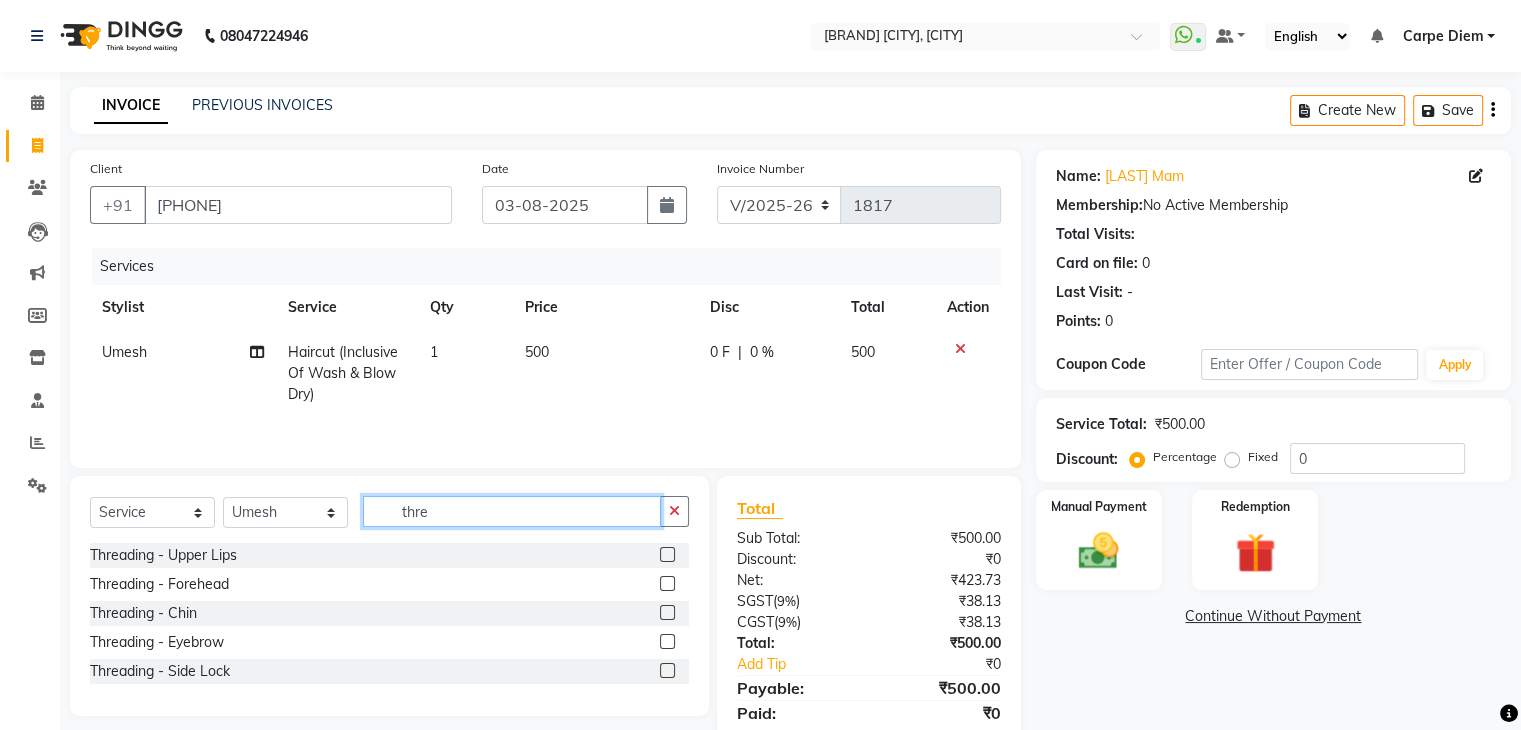 type on "thre" 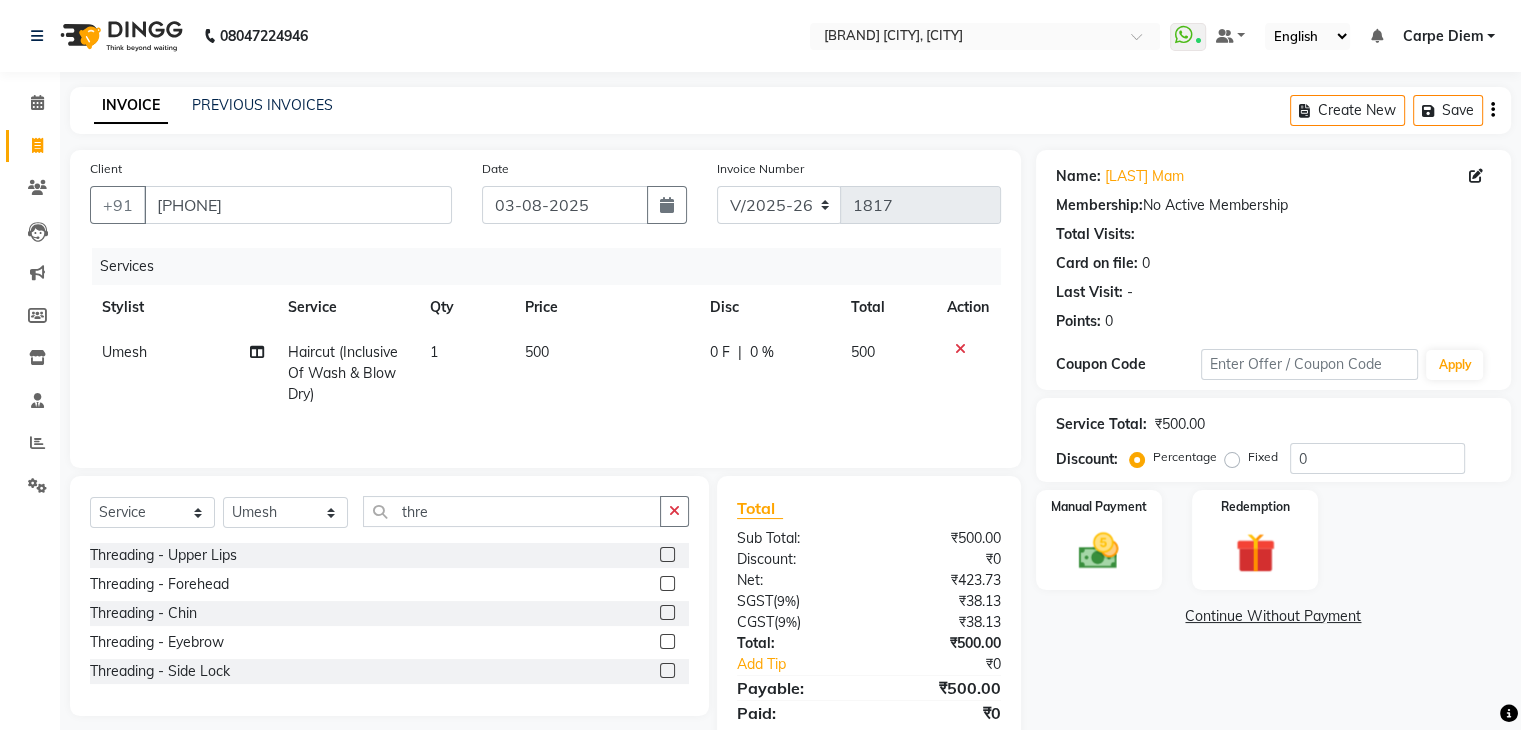 click 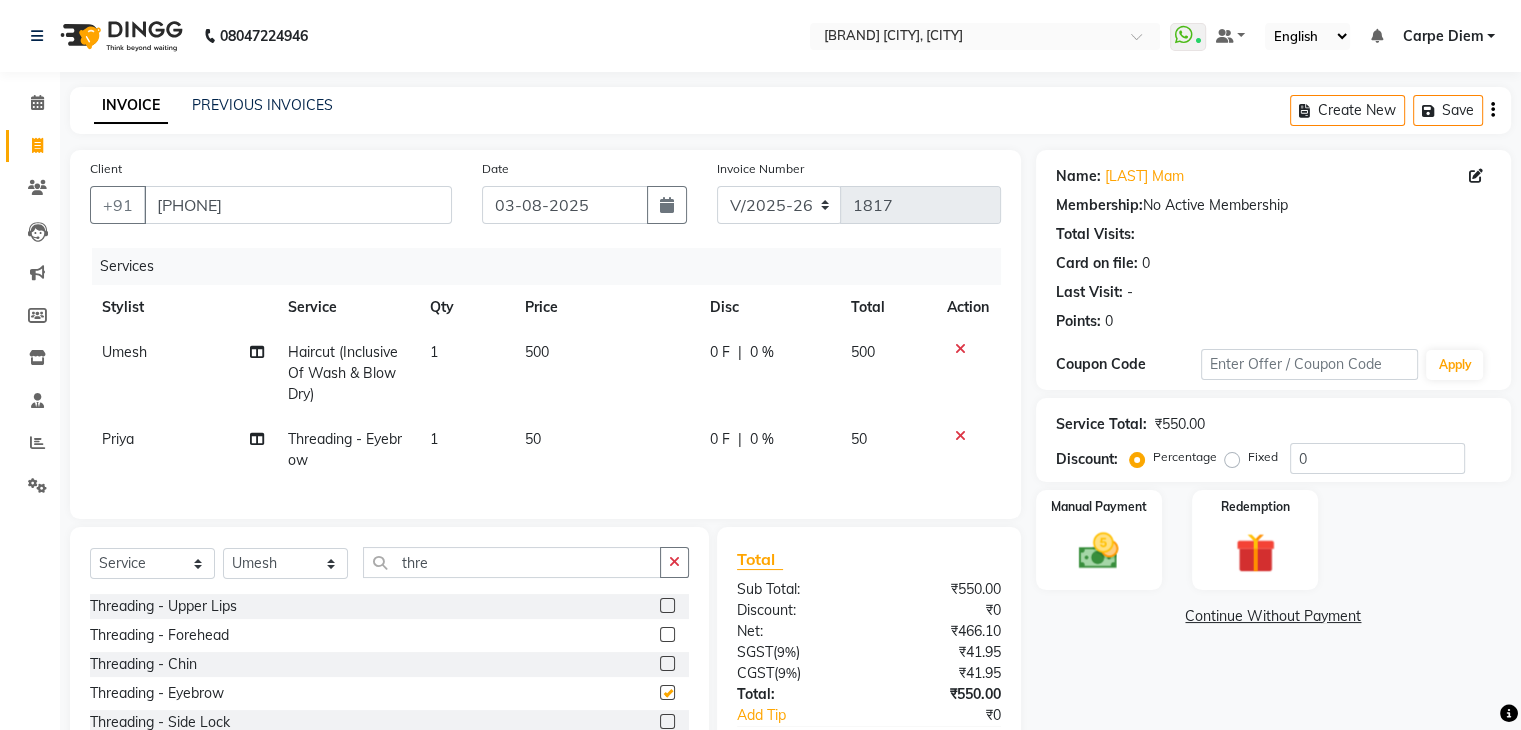 checkbox on "false" 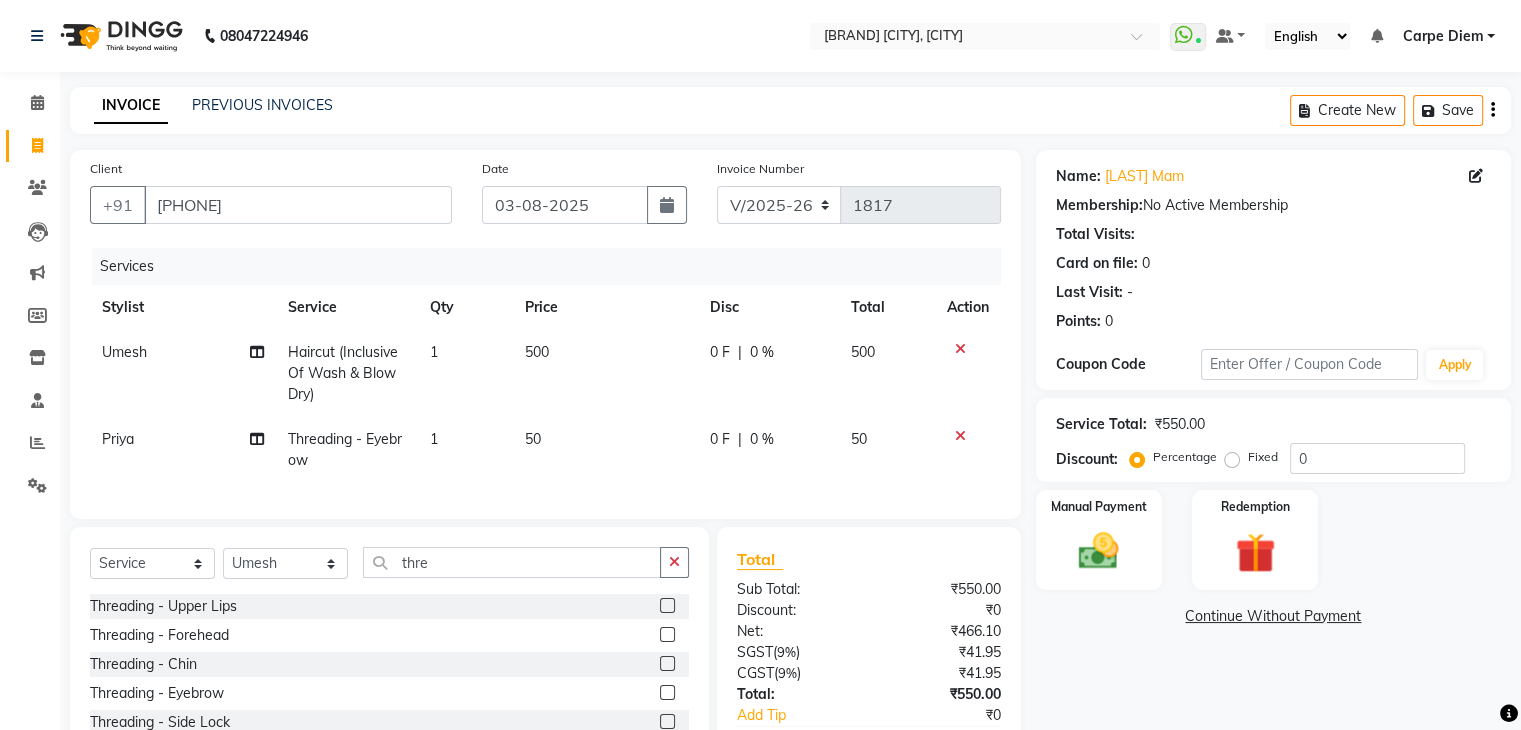 click 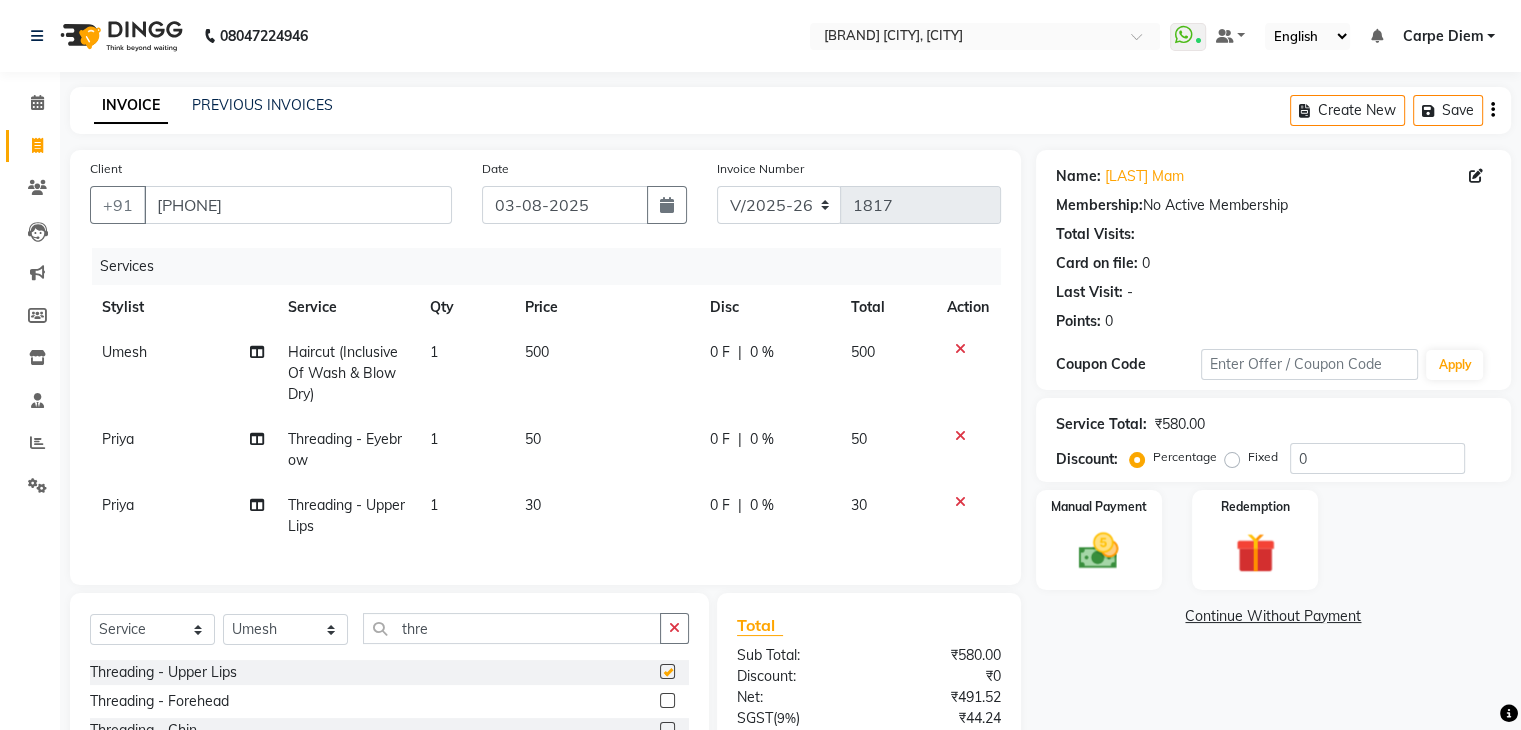 checkbox on "false" 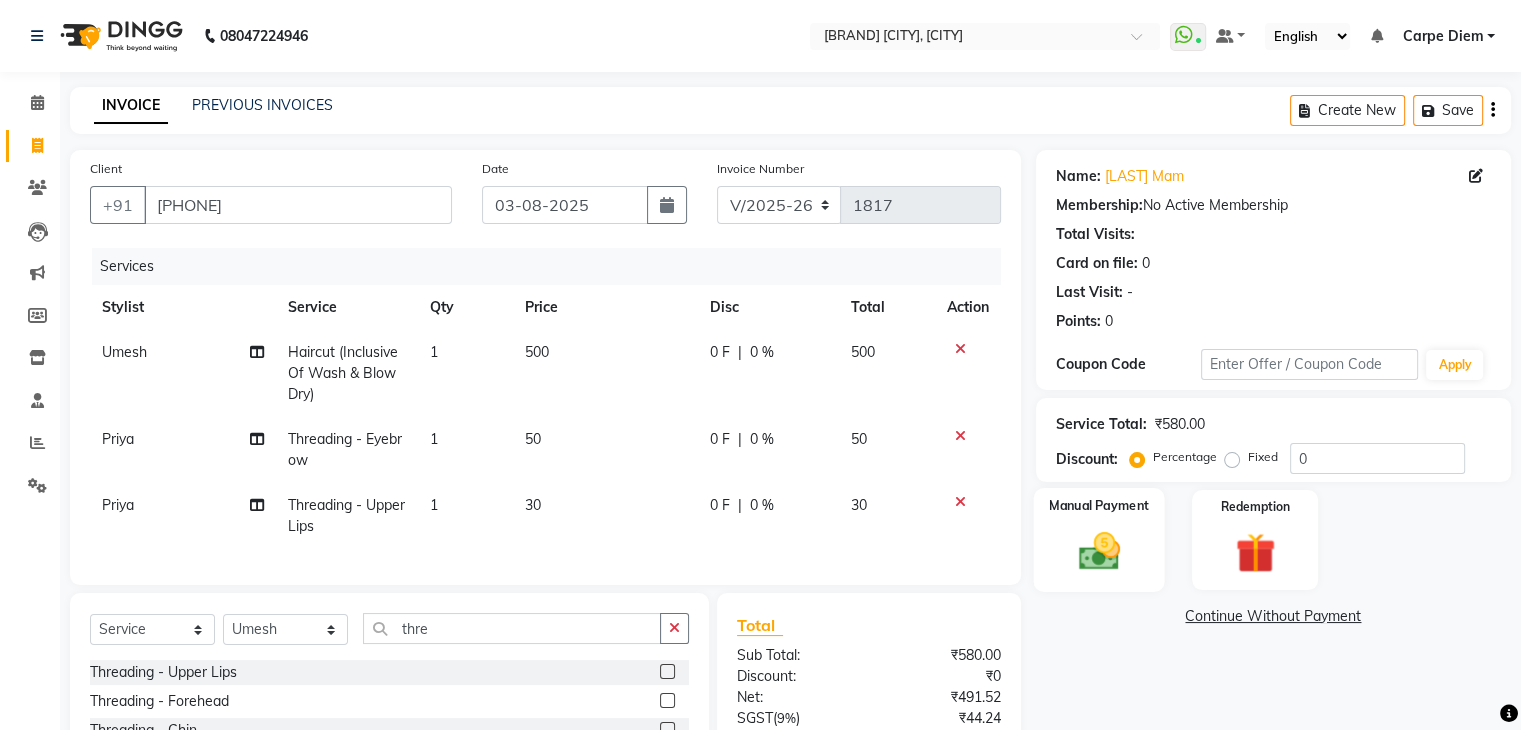 click 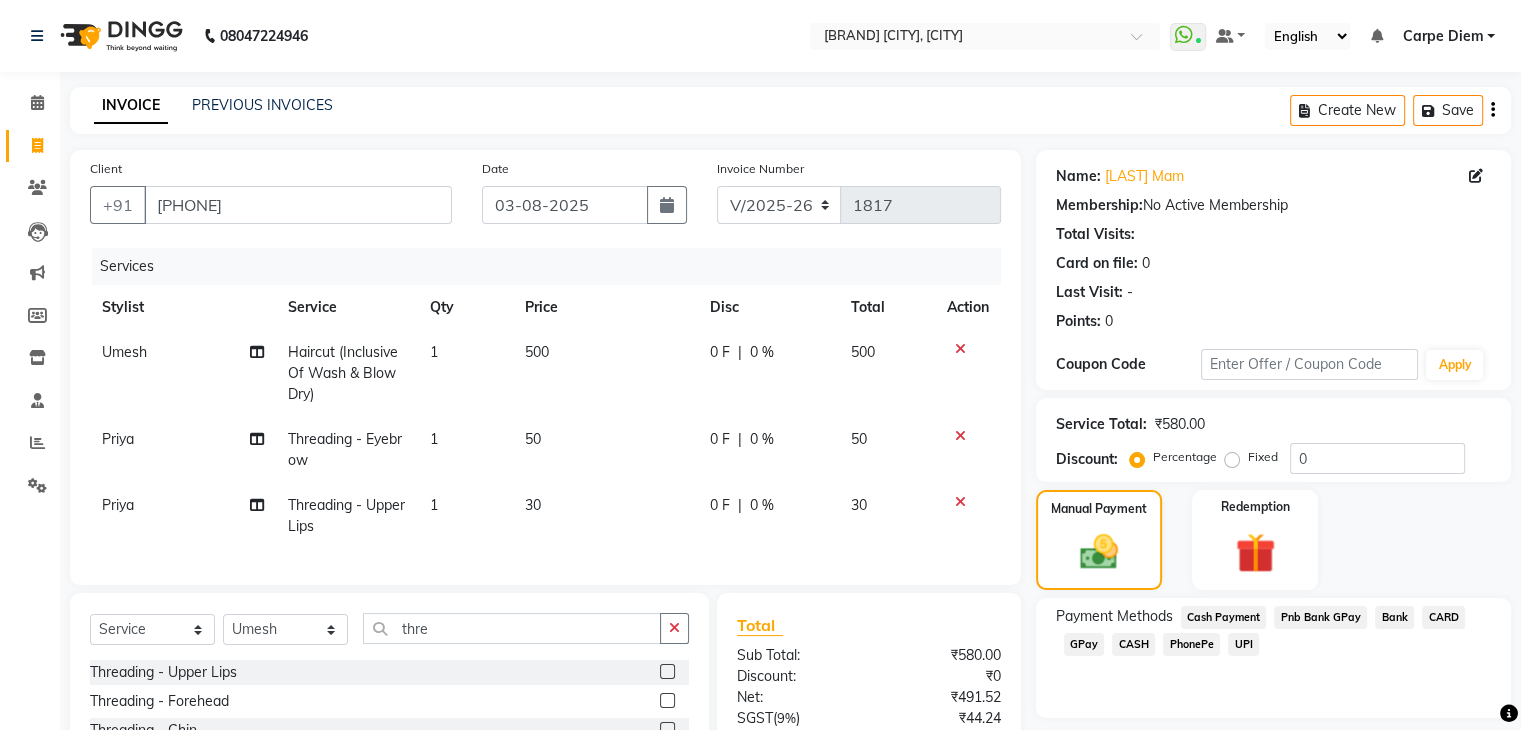 click on "GPay" 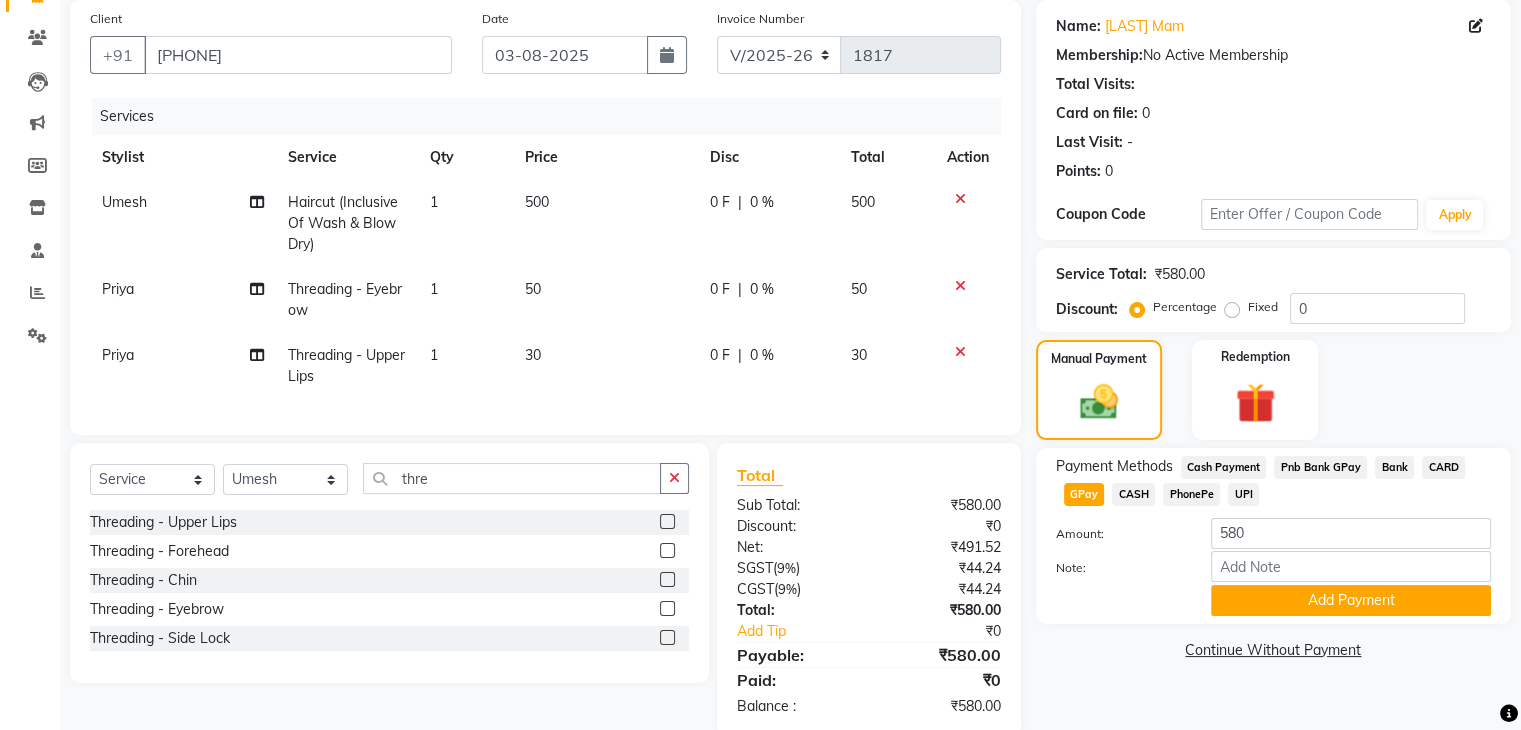 scroll, scrollTop: 203, scrollLeft: 0, axis: vertical 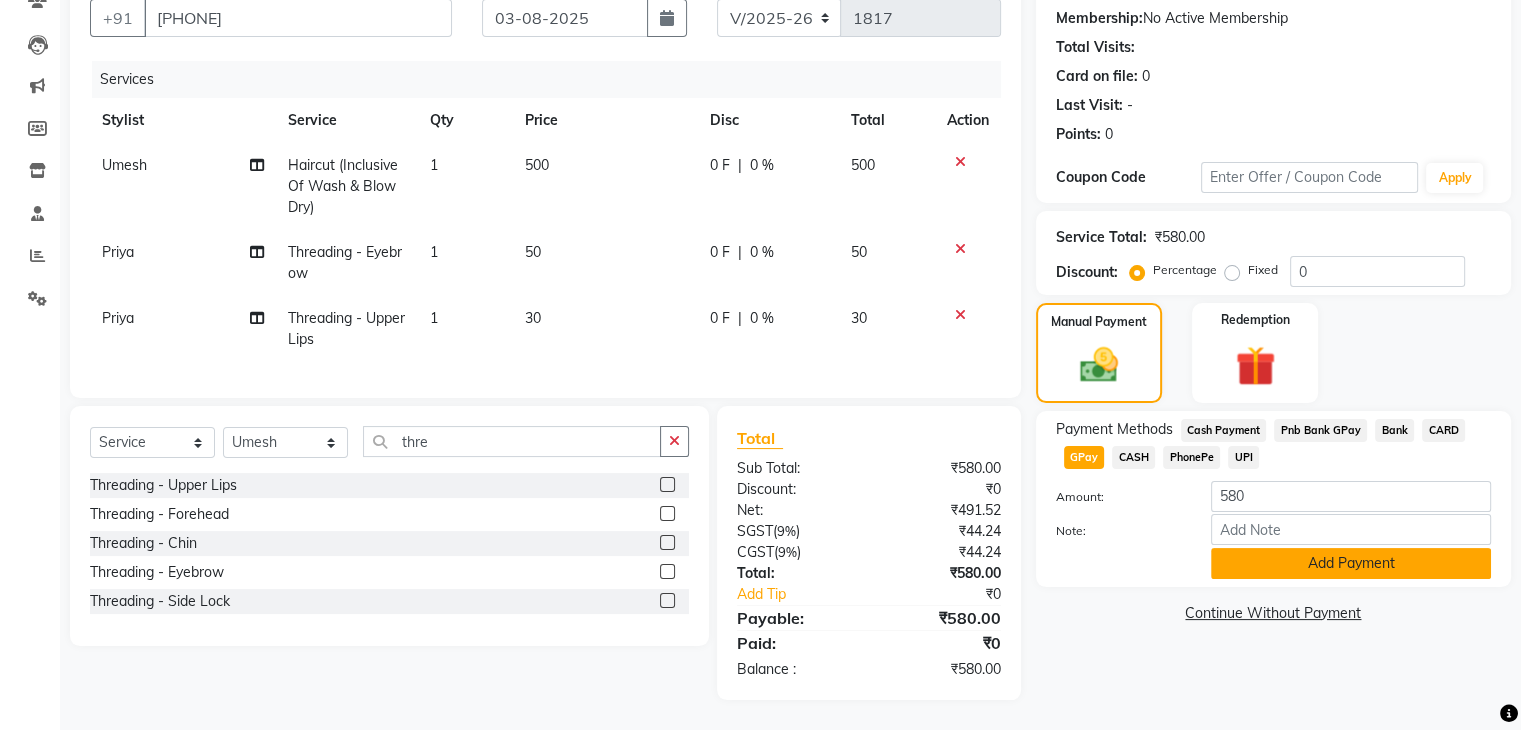 click on "Add Payment" 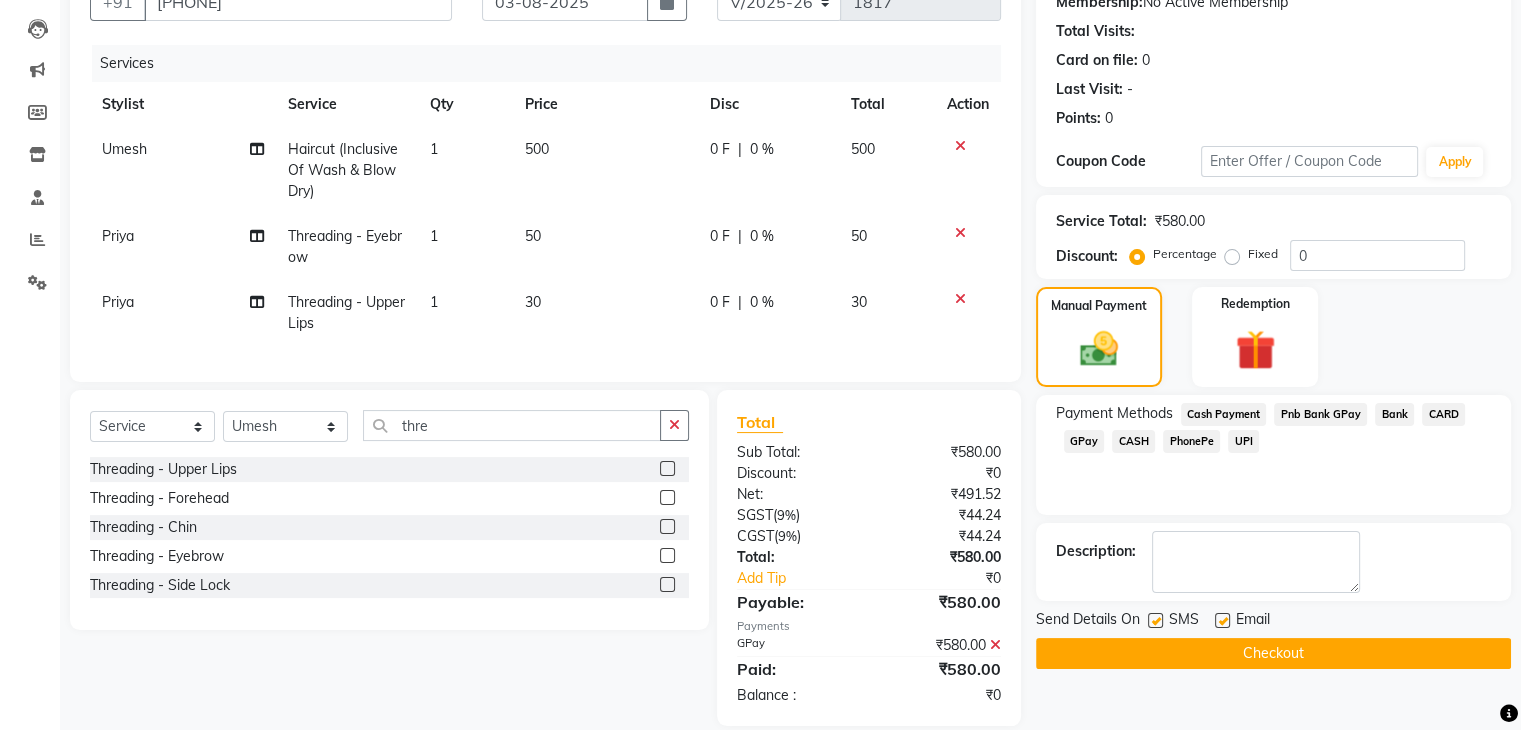 click 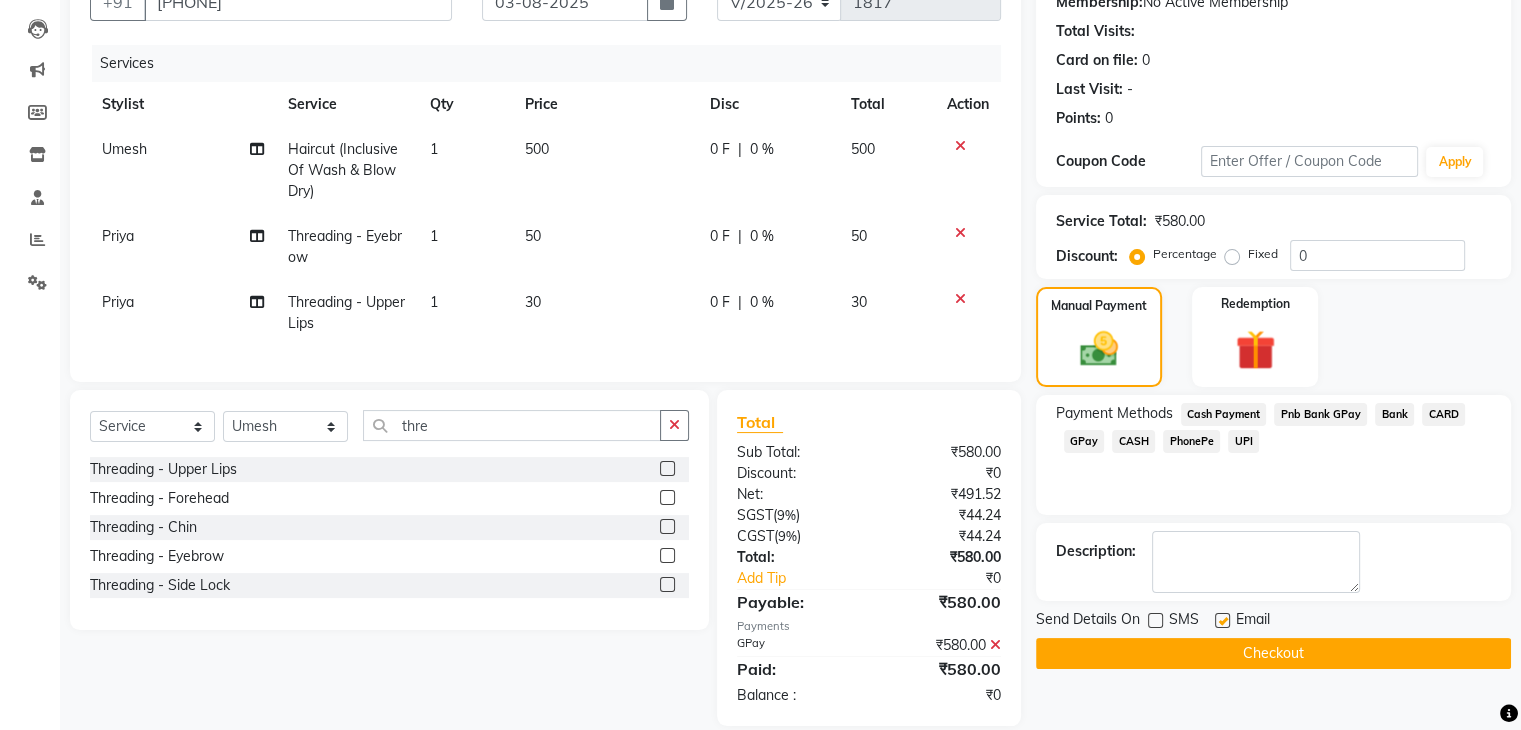 click 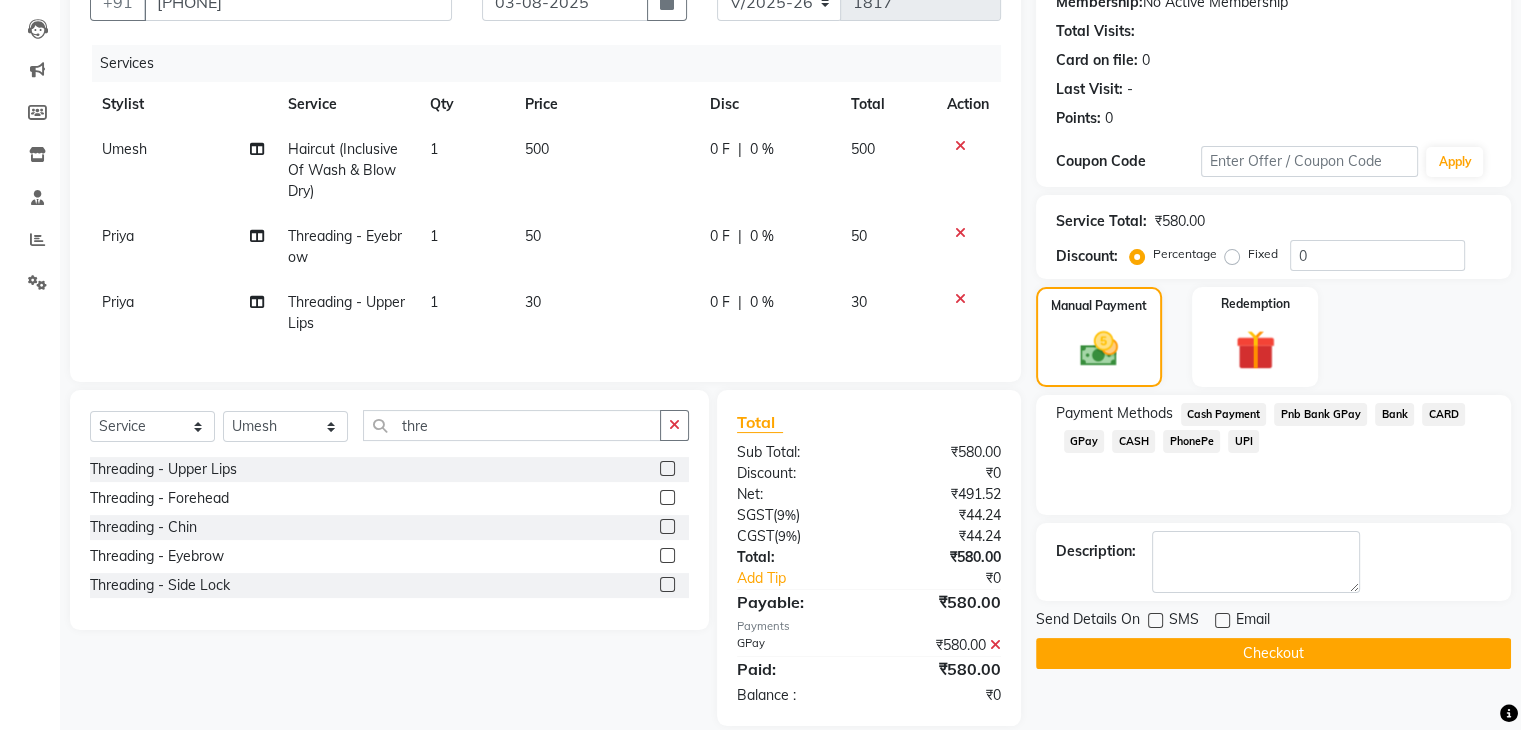 click on "Checkout" 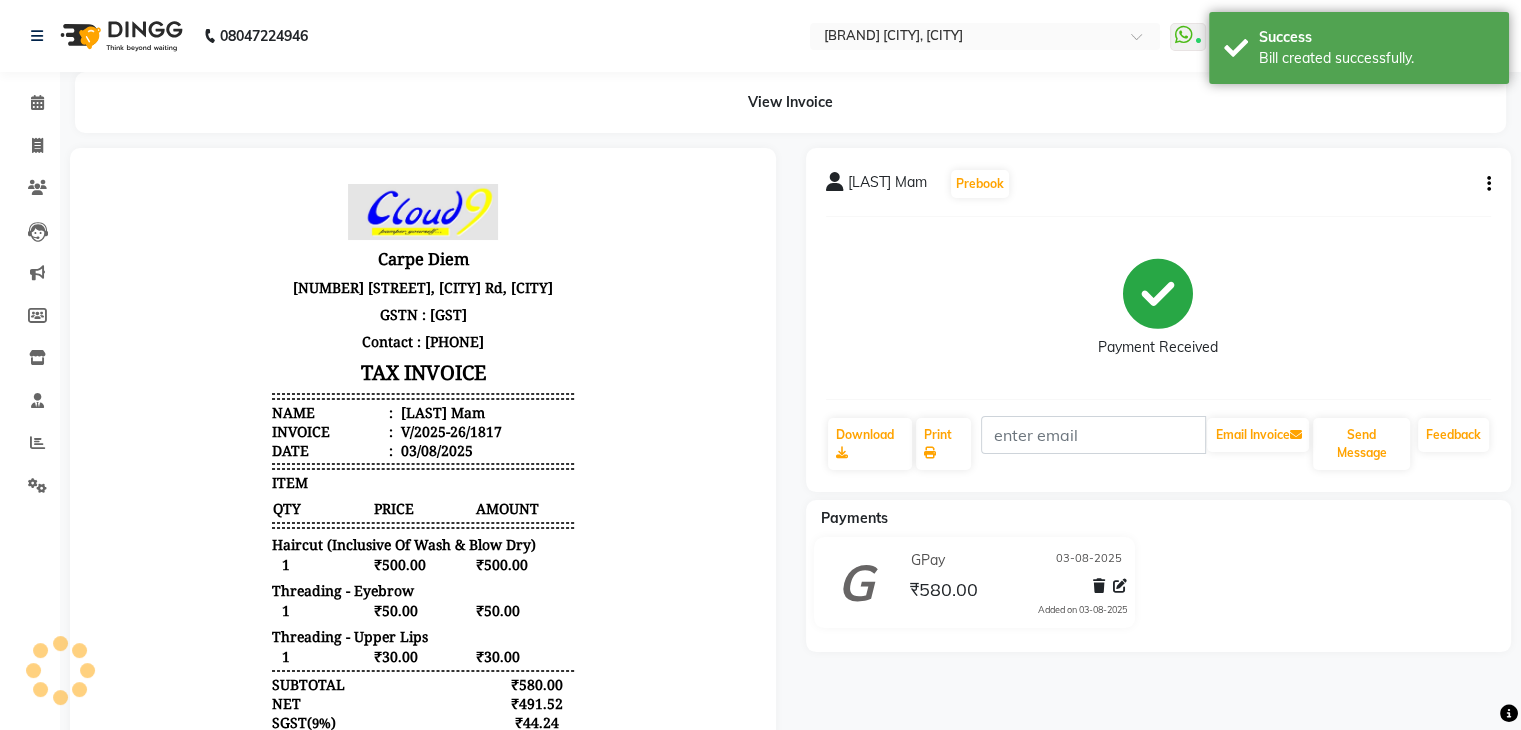 scroll, scrollTop: 0, scrollLeft: 0, axis: both 